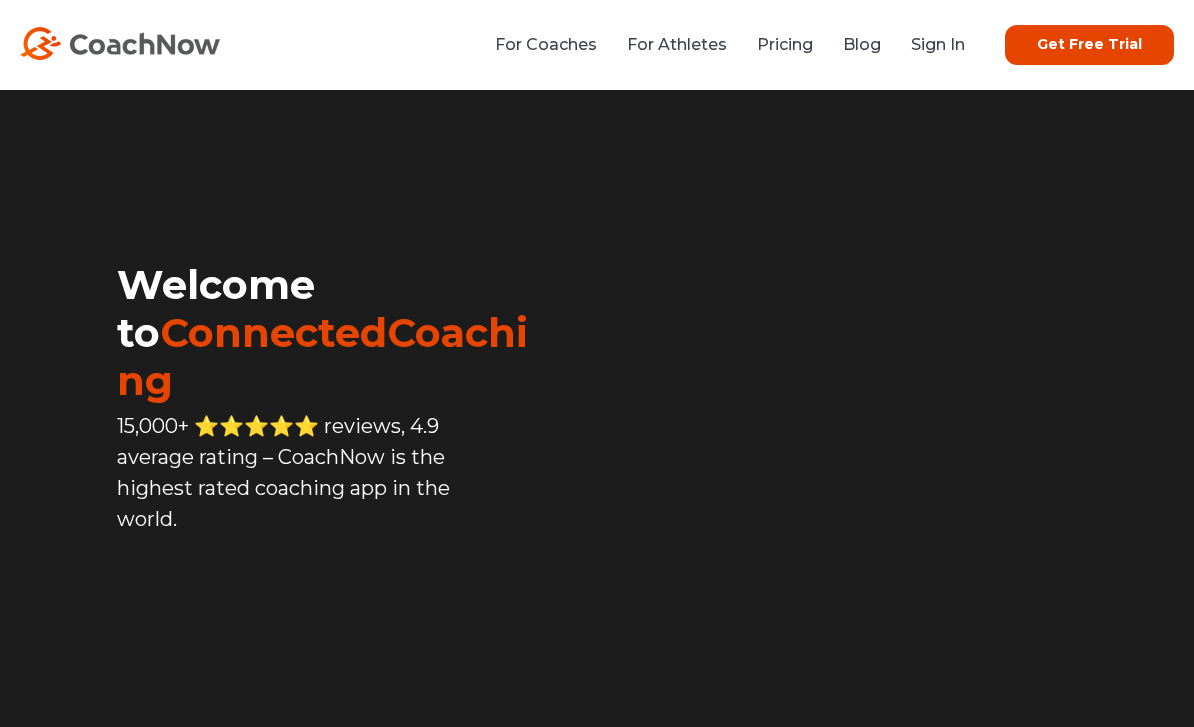 scroll, scrollTop: 0, scrollLeft: 0, axis: both 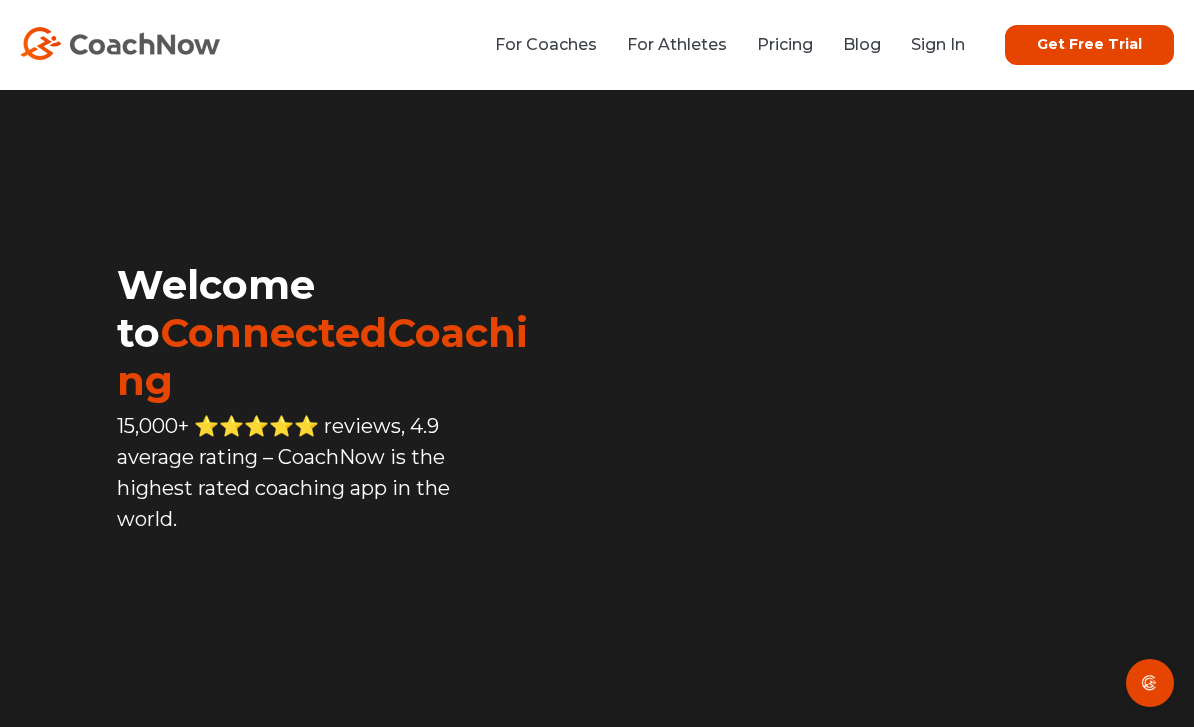 click on "For Coaches
For Athletes
Pricing
Blog
Sign In
Get Free Trial
Get Free Trial" at bounding box center (597, 45) 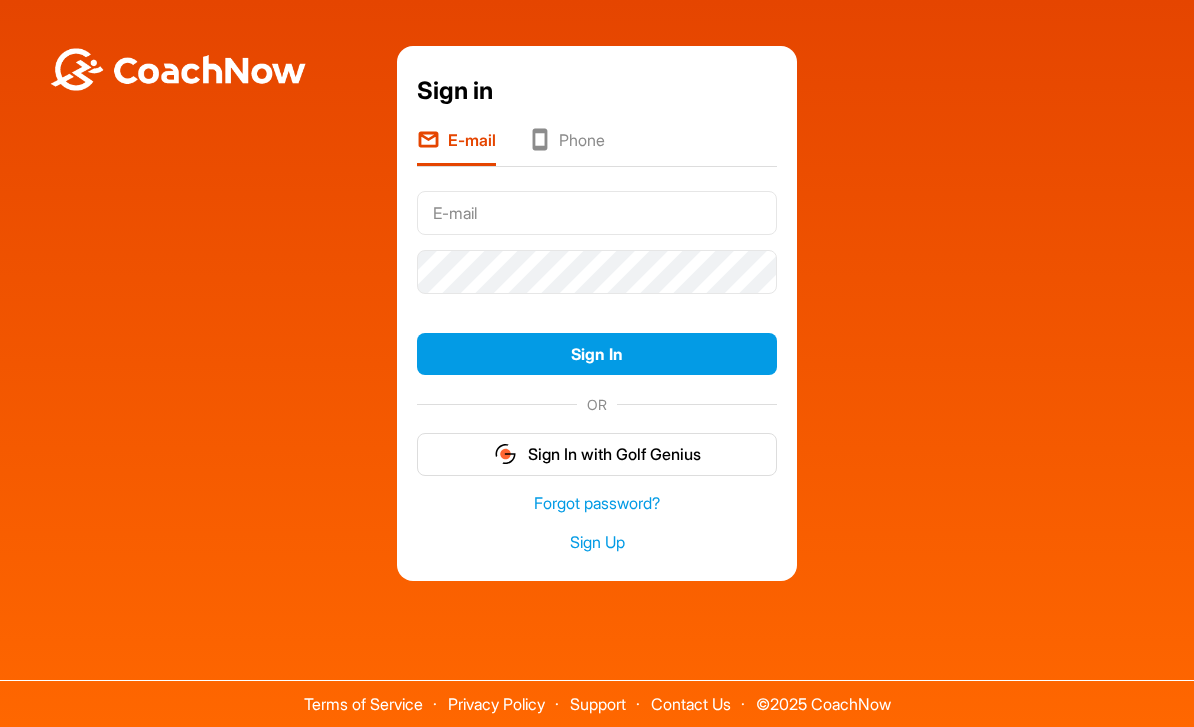 scroll, scrollTop: 0, scrollLeft: 0, axis: both 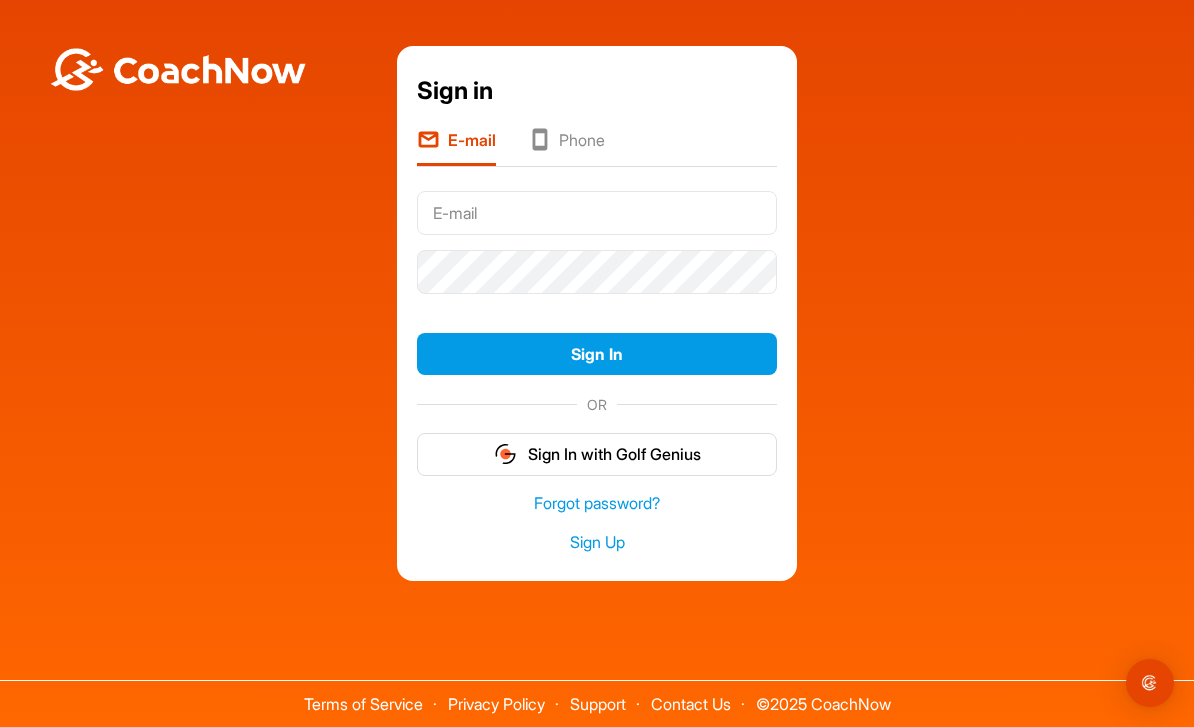click at bounding box center (597, 213) 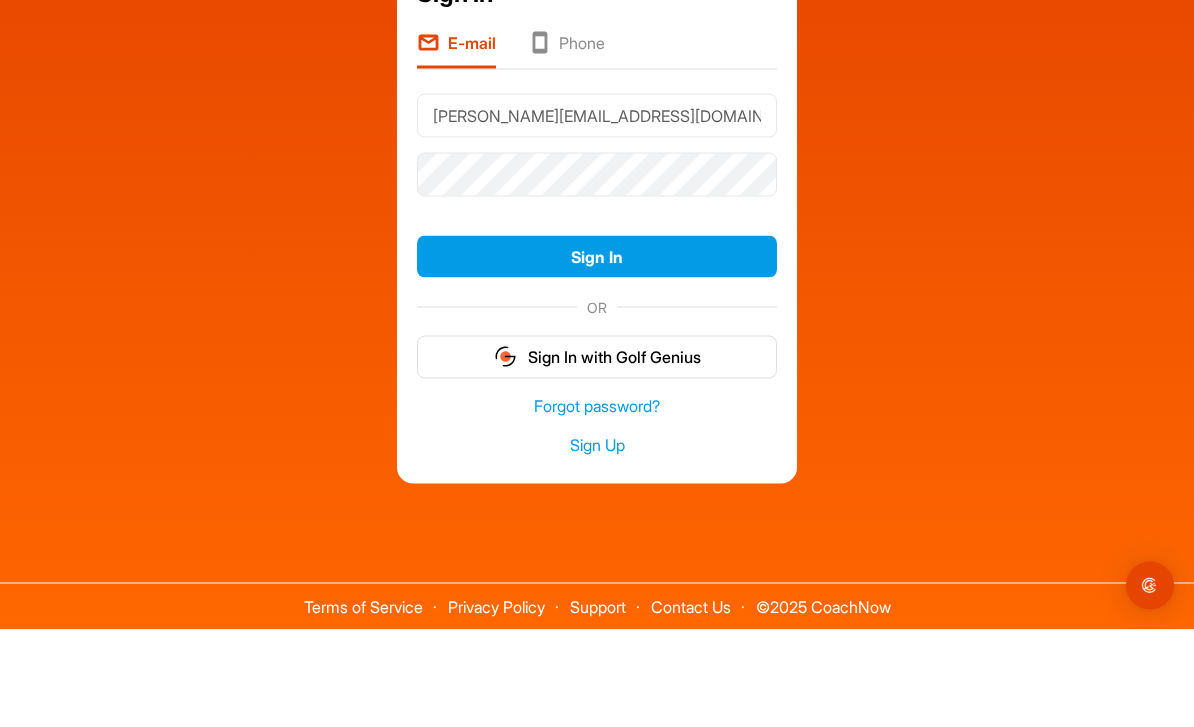 type on "[PERSON_NAME][EMAIL_ADDRESS][DOMAIN_NAME]" 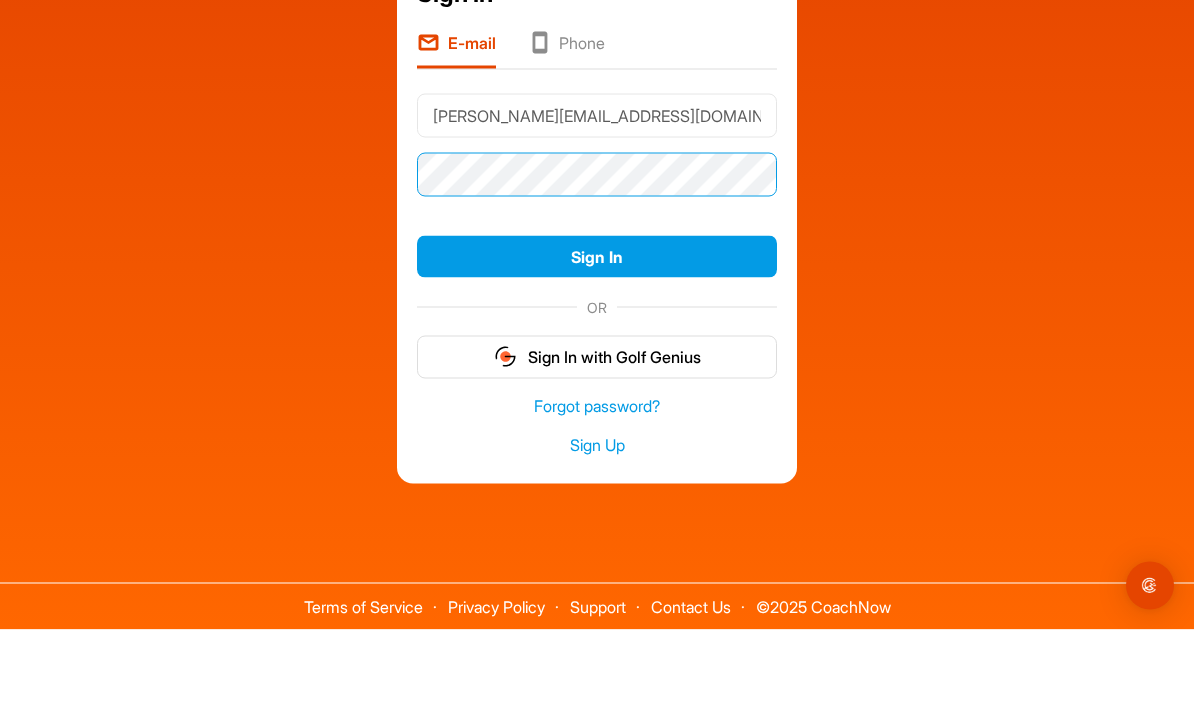scroll, scrollTop: 64, scrollLeft: 0, axis: vertical 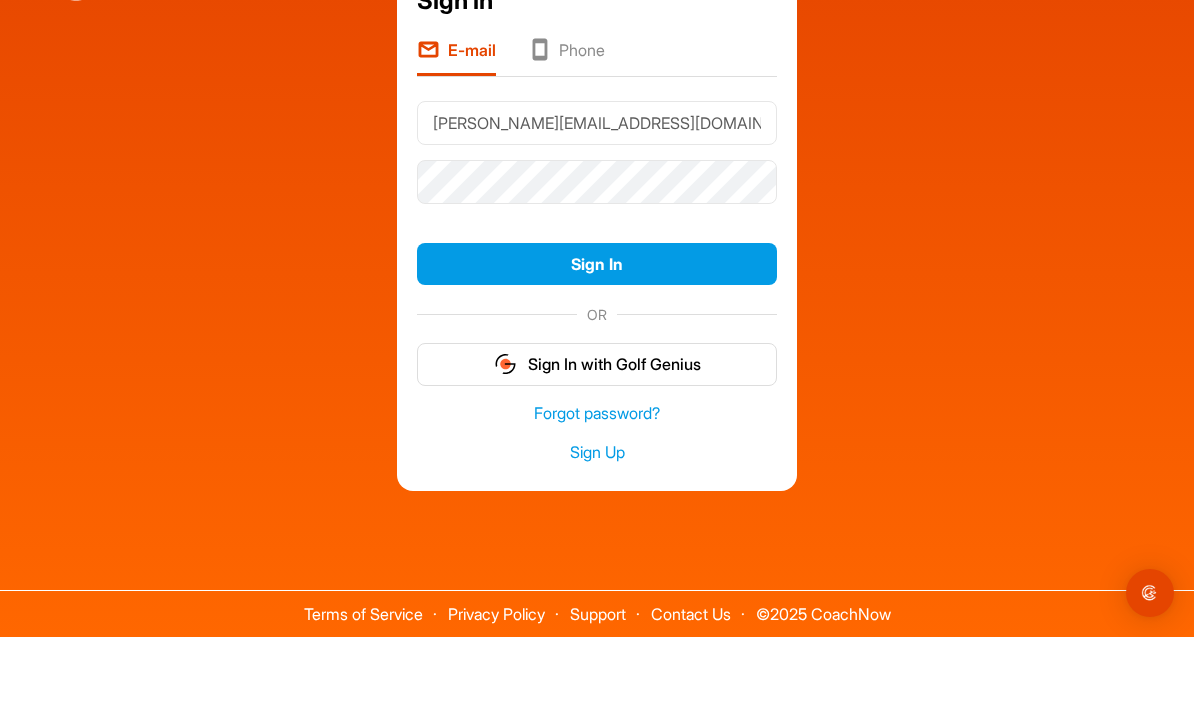click on "Sign In" at bounding box center (597, 354) 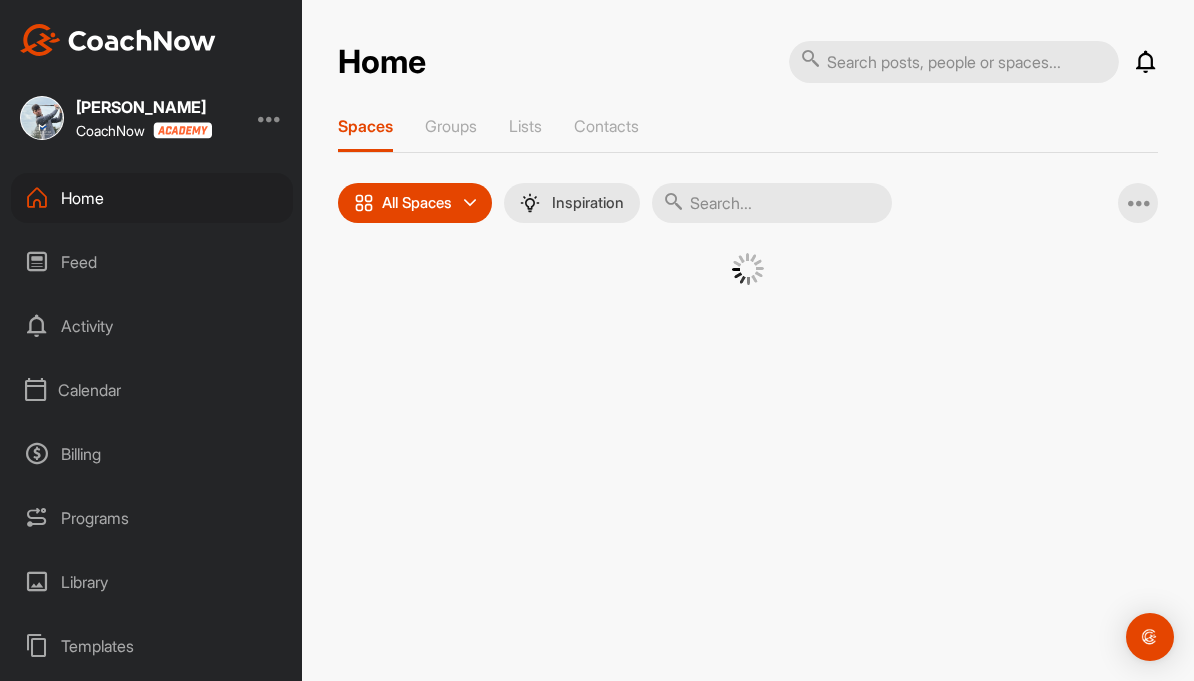 scroll, scrollTop: 0, scrollLeft: 0, axis: both 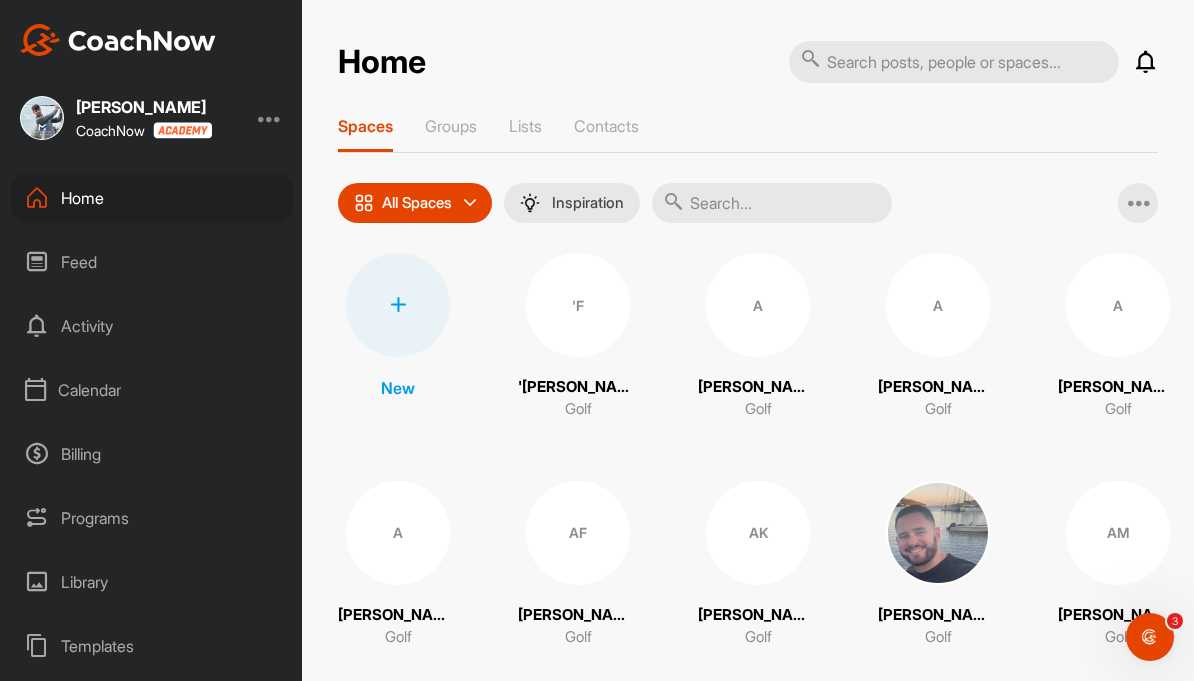 click on "Billing" at bounding box center (152, 454) 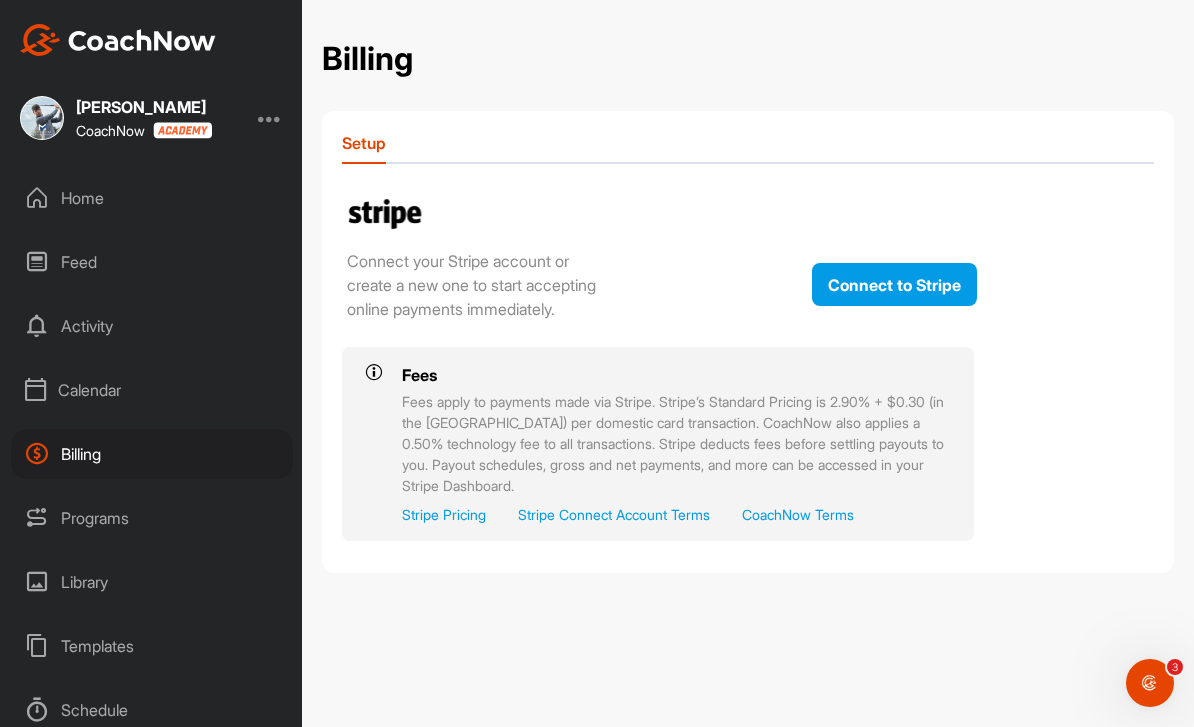scroll, scrollTop: 64, scrollLeft: 0, axis: vertical 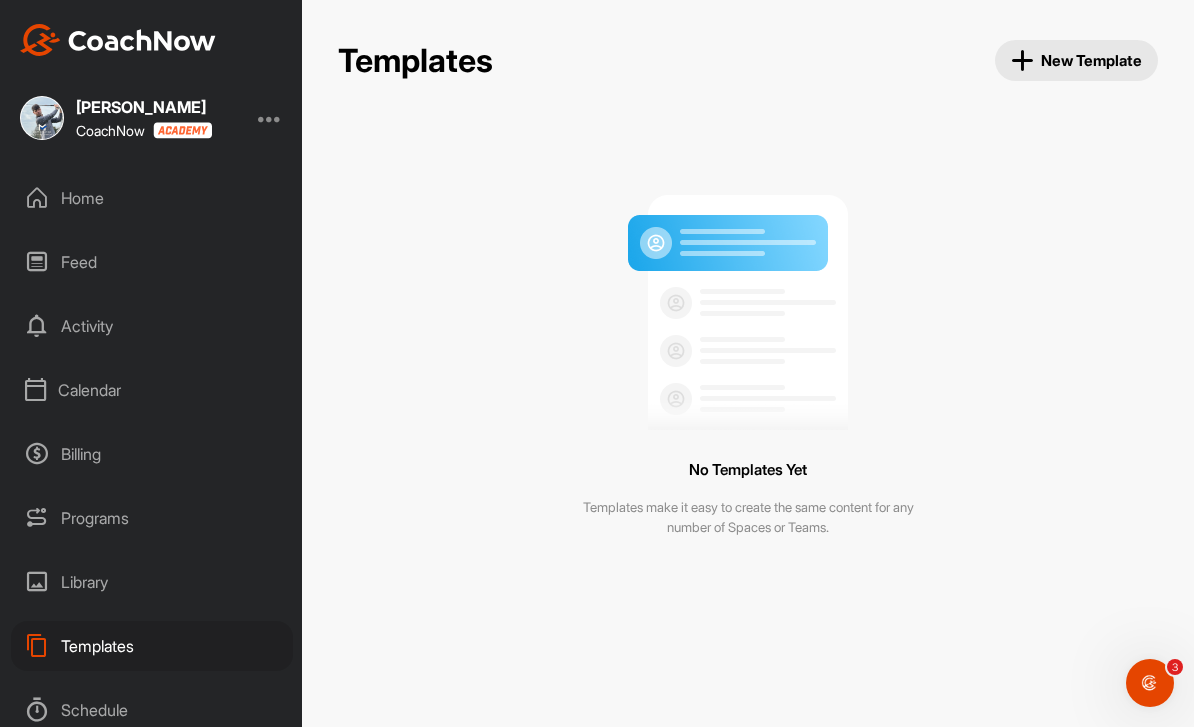 click on "New Template" at bounding box center (1077, 60) 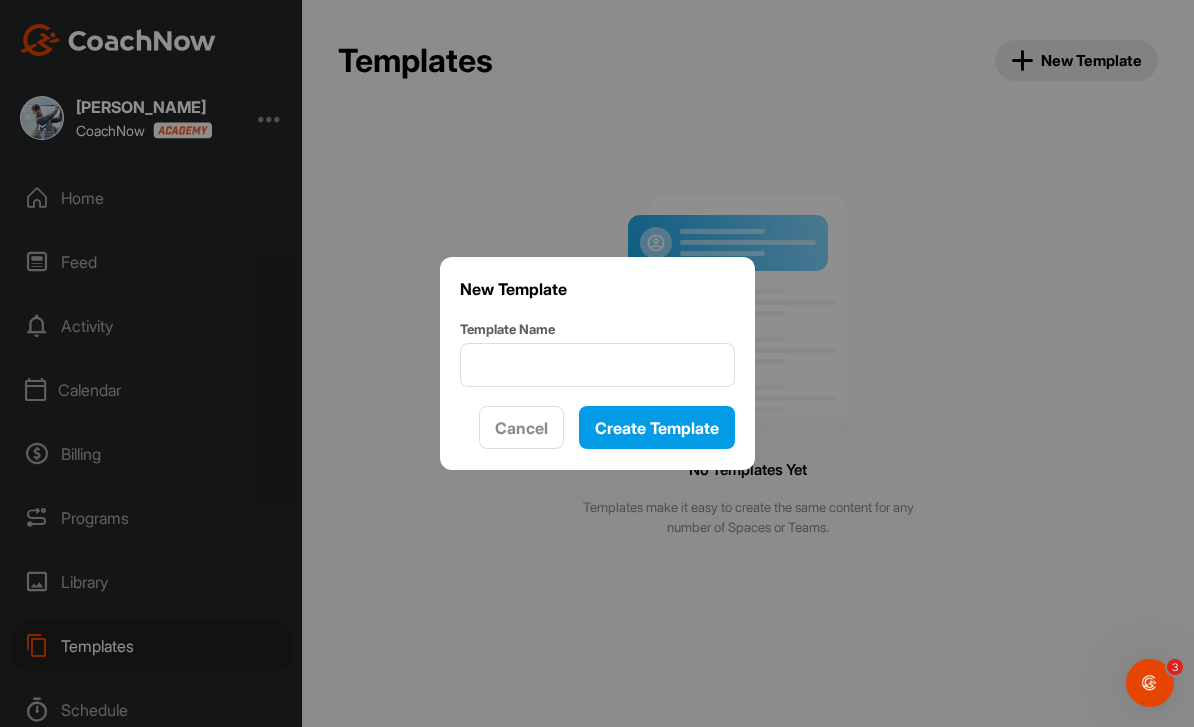 click on "Cancel" at bounding box center (521, 428) 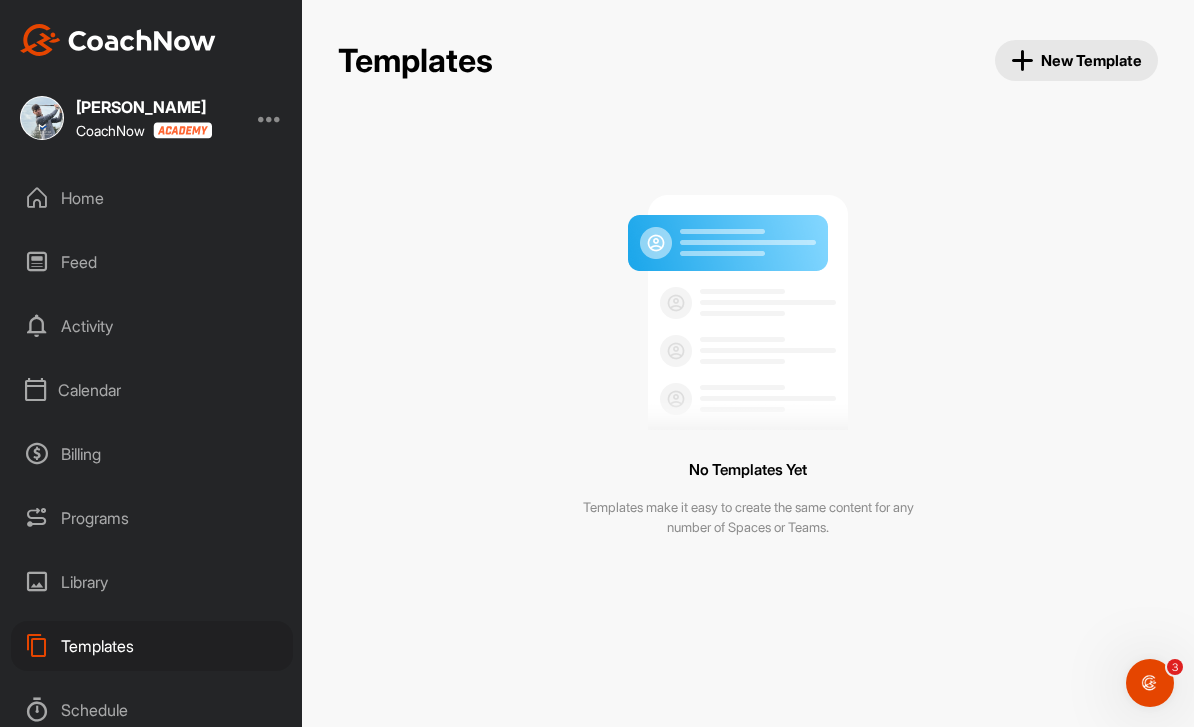 scroll, scrollTop: 64, scrollLeft: 0, axis: vertical 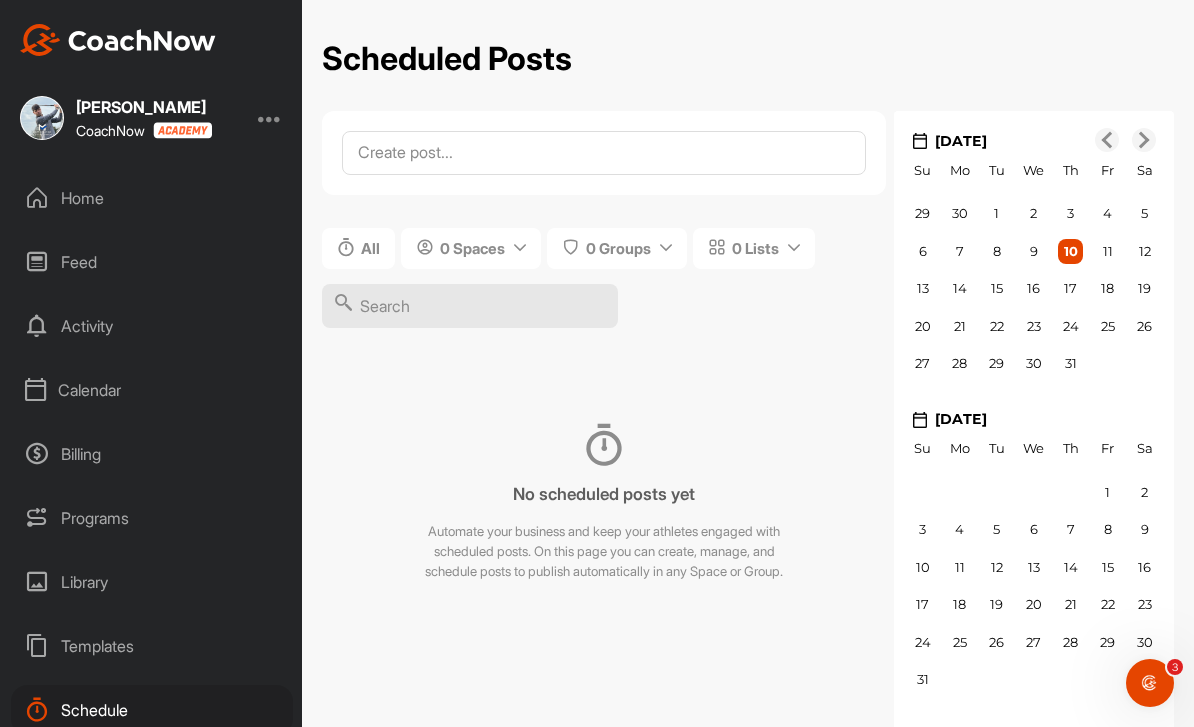 click on "Templates" at bounding box center [152, 646] 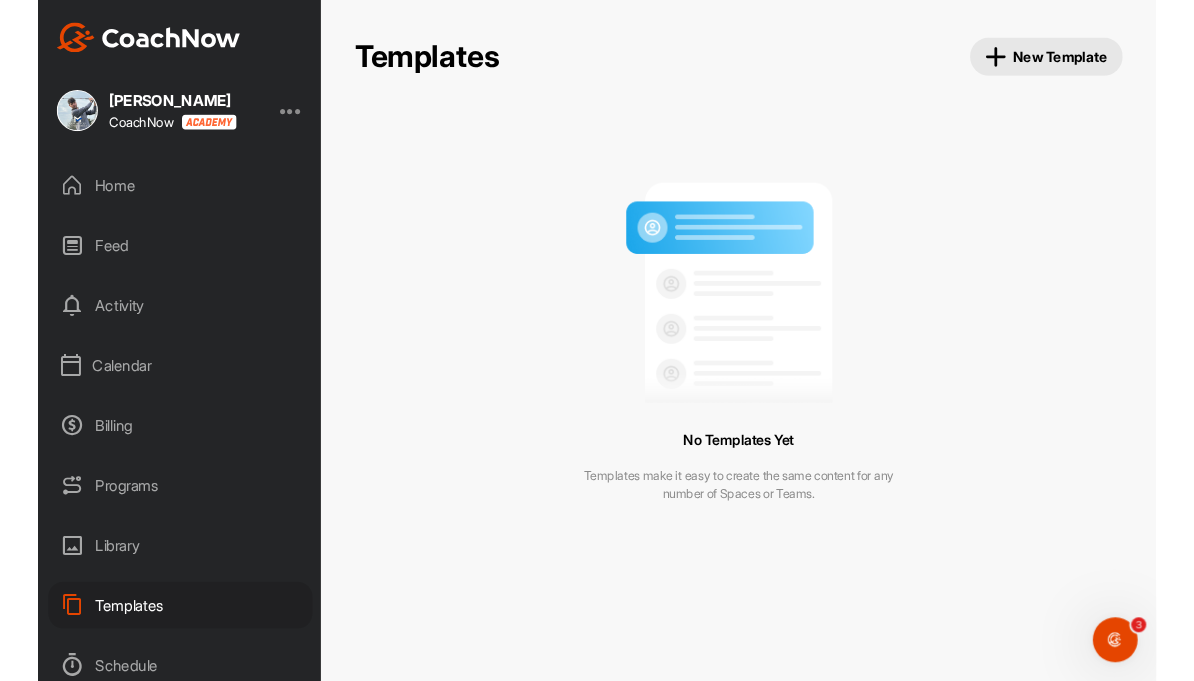 scroll, scrollTop: 0, scrollLeft: 0, axis: both 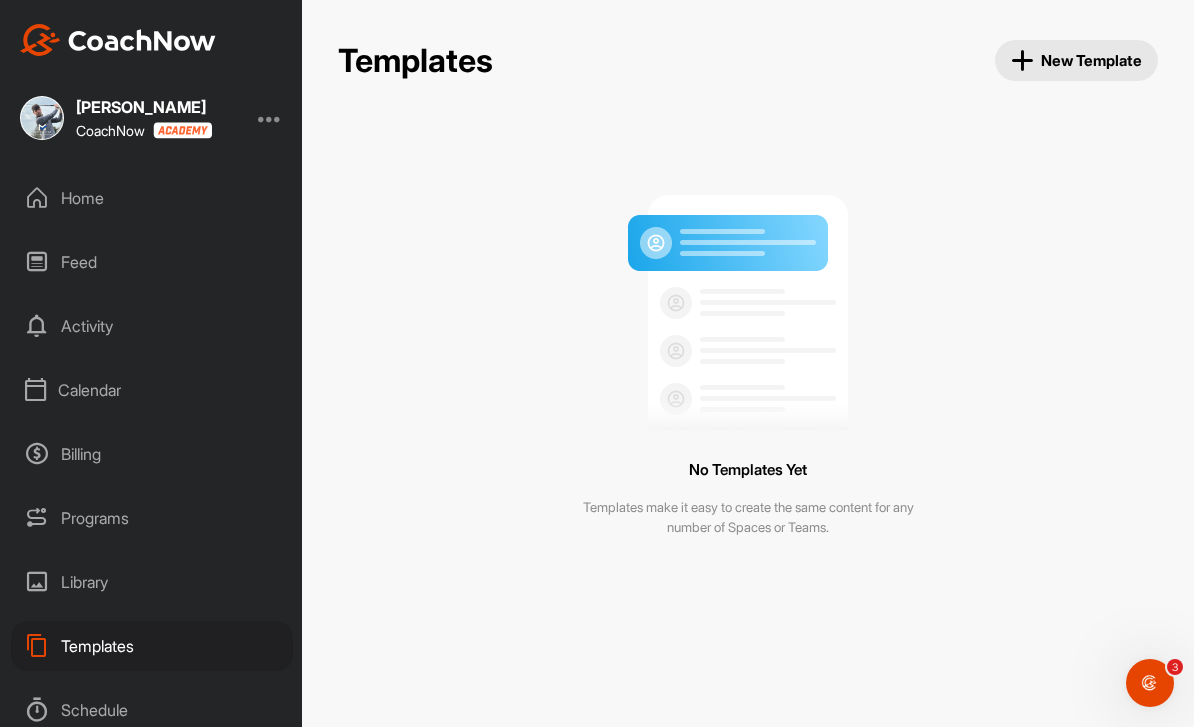 click on "Home" at bounding box center (152, 198) 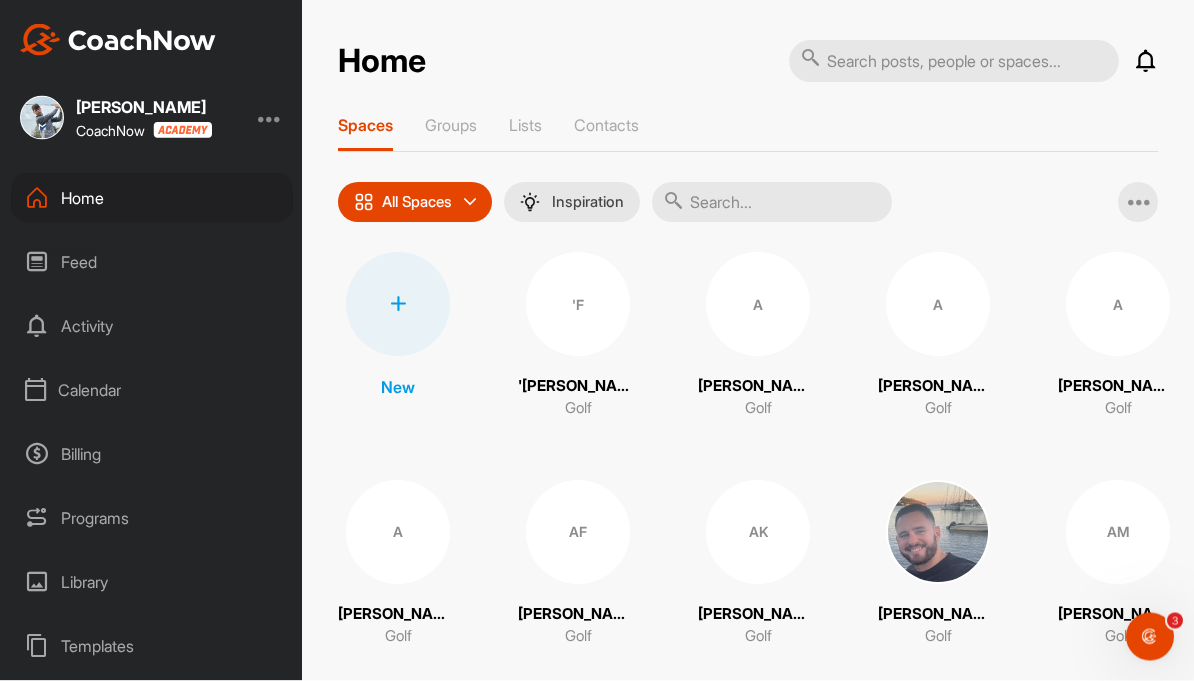 scroll, scrollTop: 0, scrollLeft: 0, axis: both 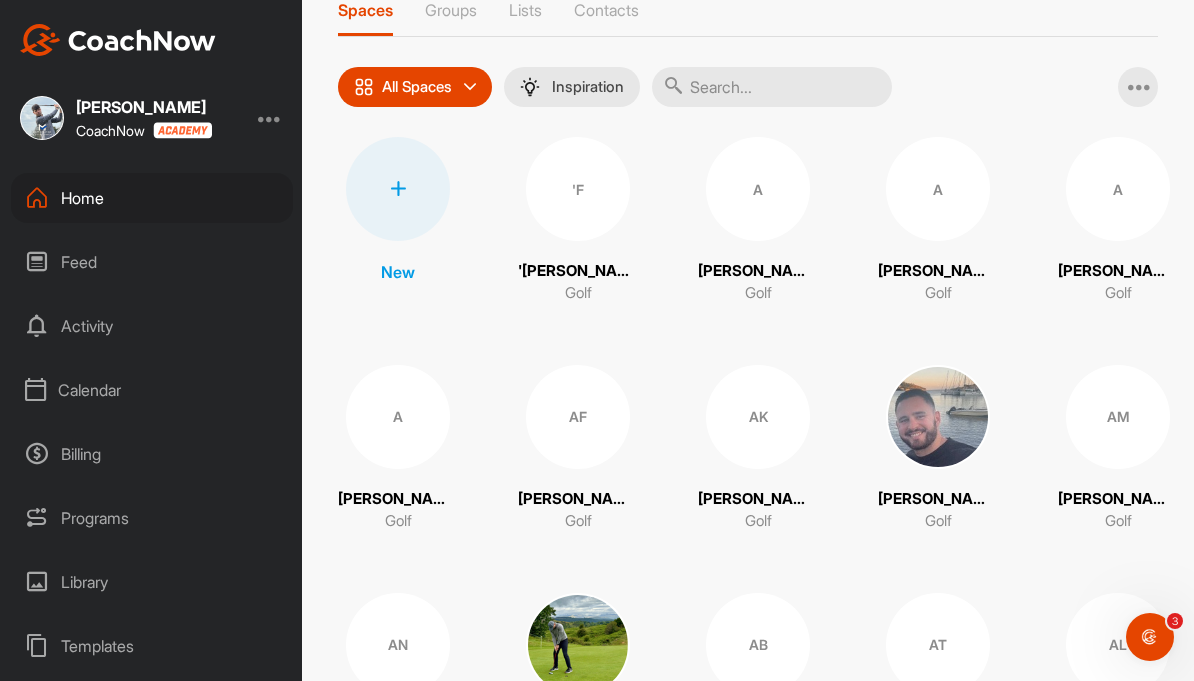 click on "Feed" at bounding box center (152, 262) 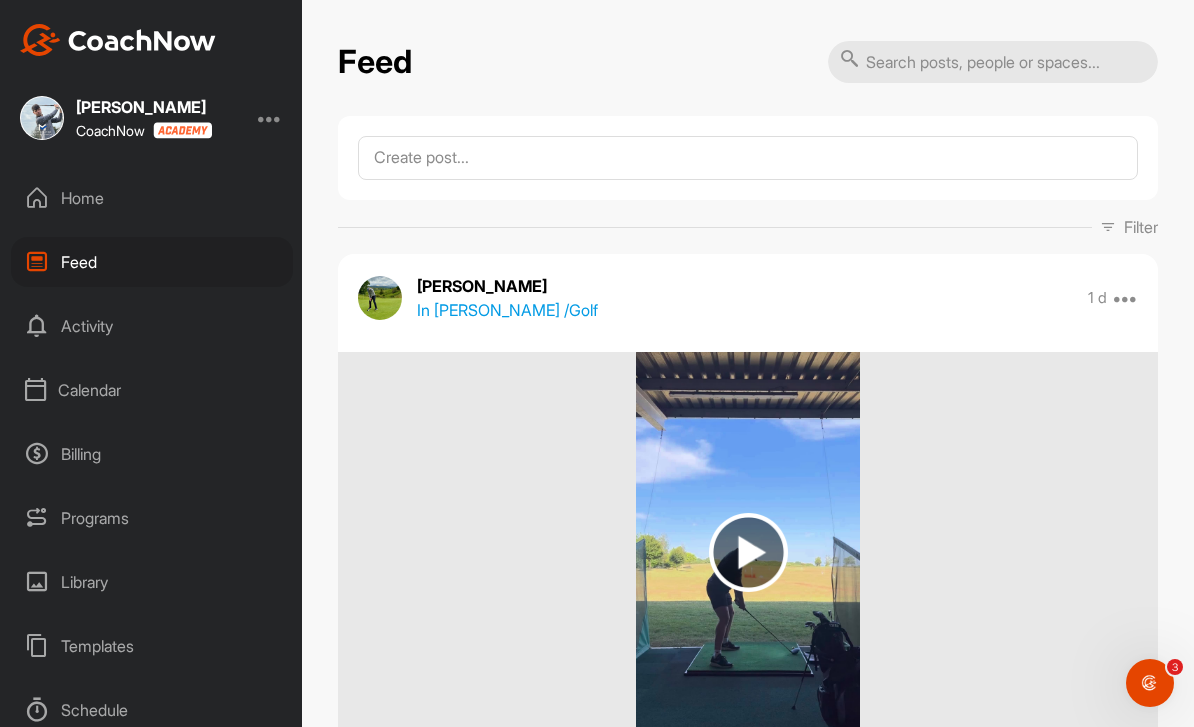 click on "Home" at bounding box center (152, 198) 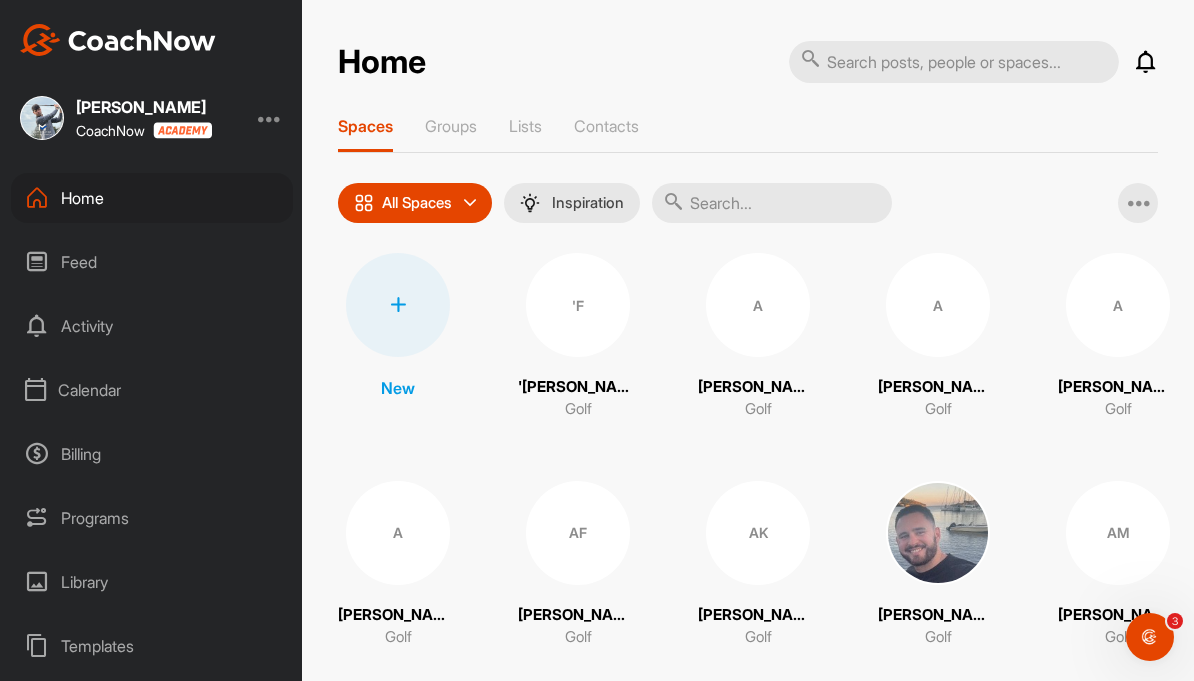 click on "Templates" at bounding box center (152, 646) 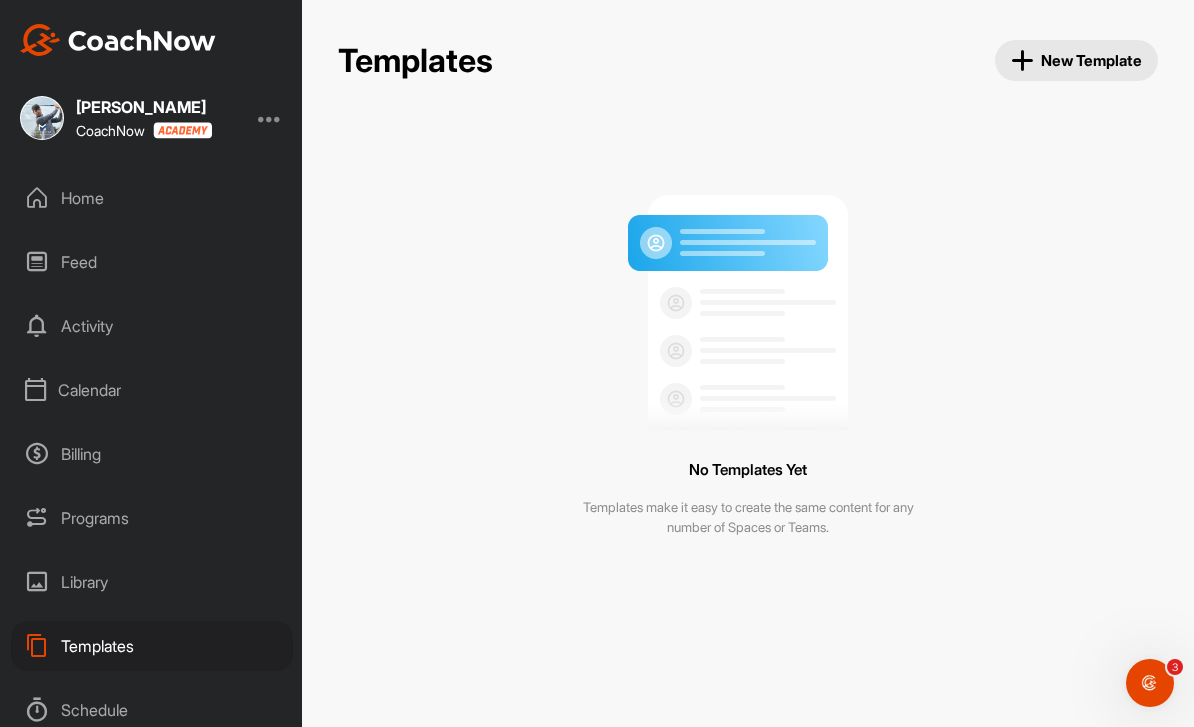 click on "New Template" at bounding box center [1077, 60] 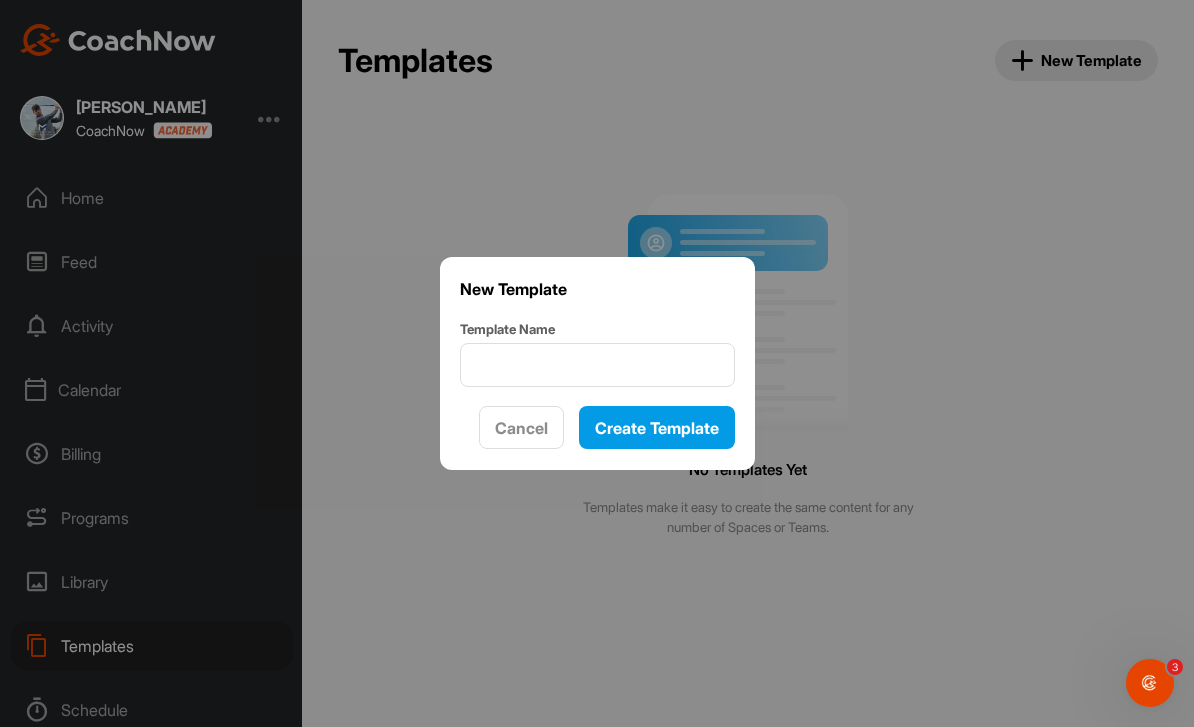 click on "Cancel" at bounding box center [521, 428] 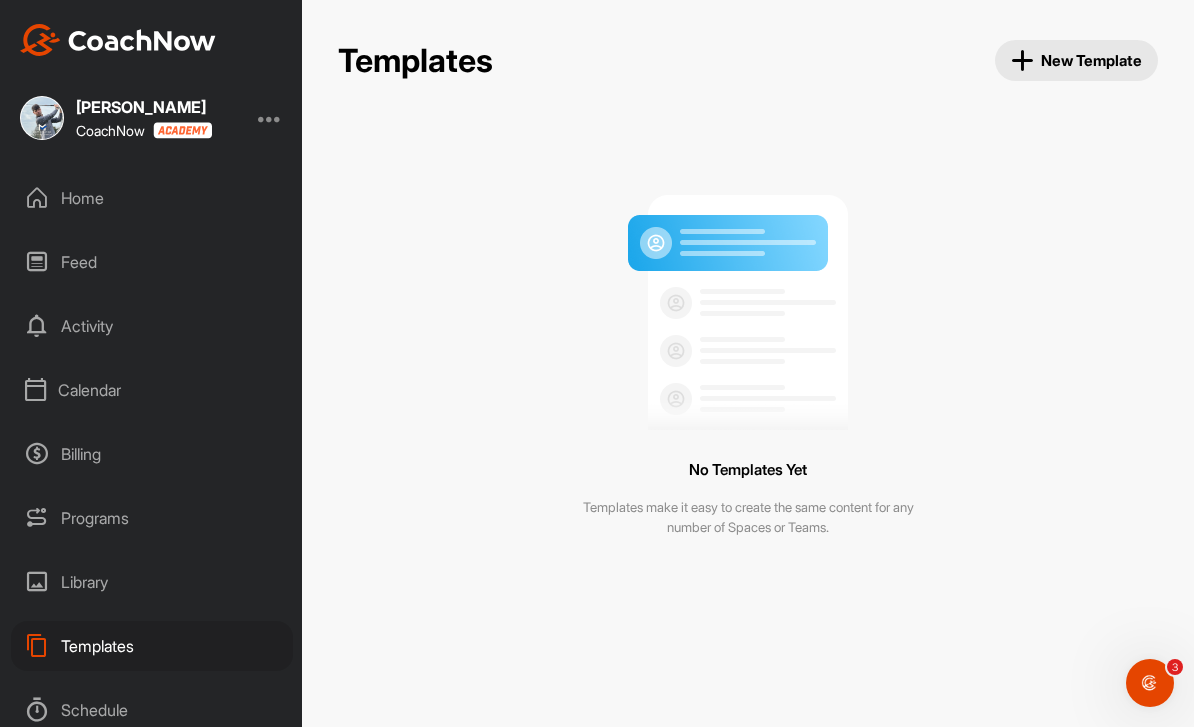 click on "Library" at bounding box center (152, 582) 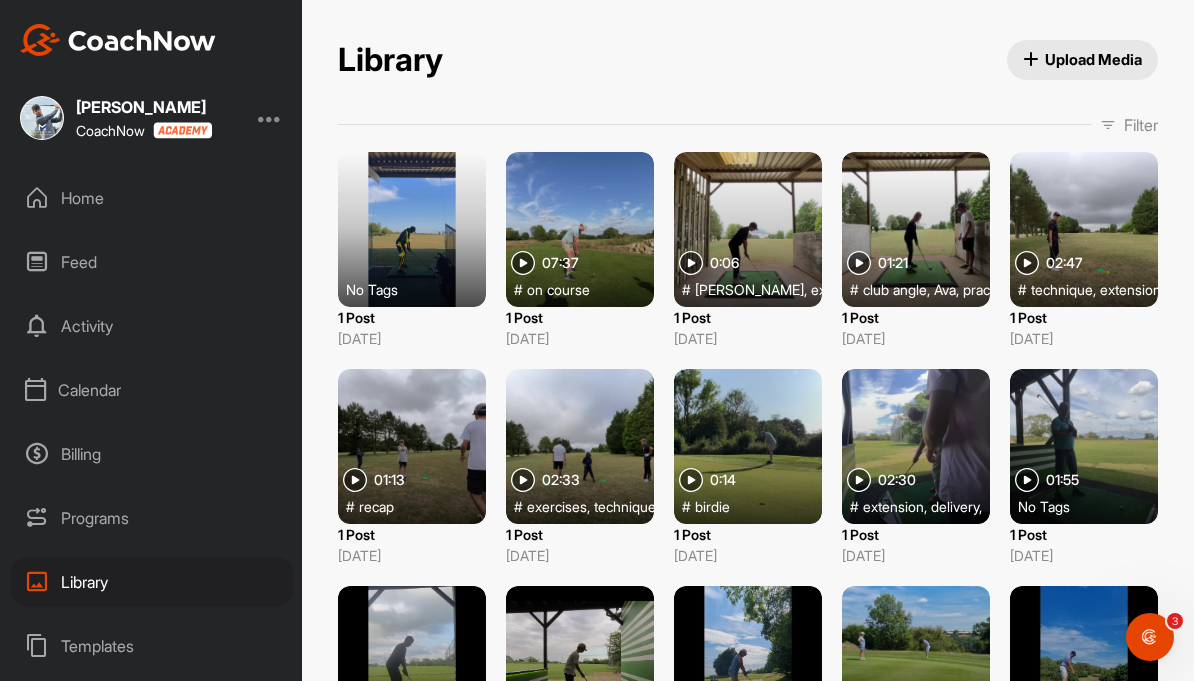 click on "Programs" at bounding box center [152, 518] 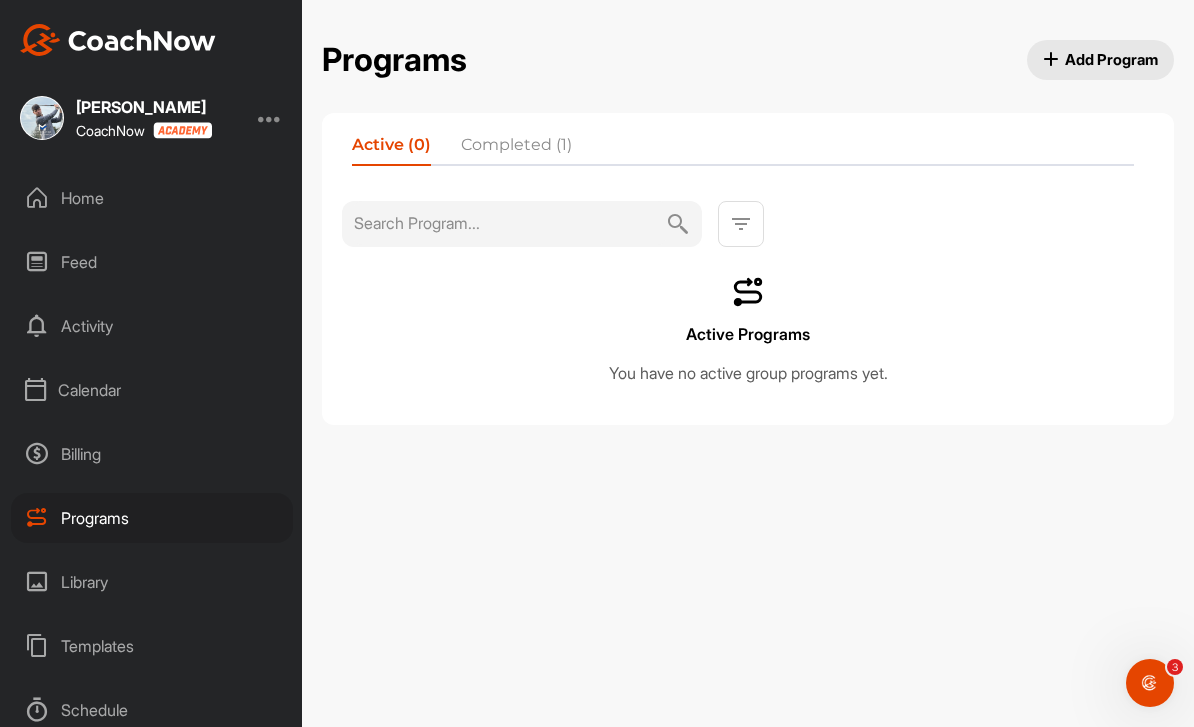 click on "Billing" at bounding box center (152, 454) 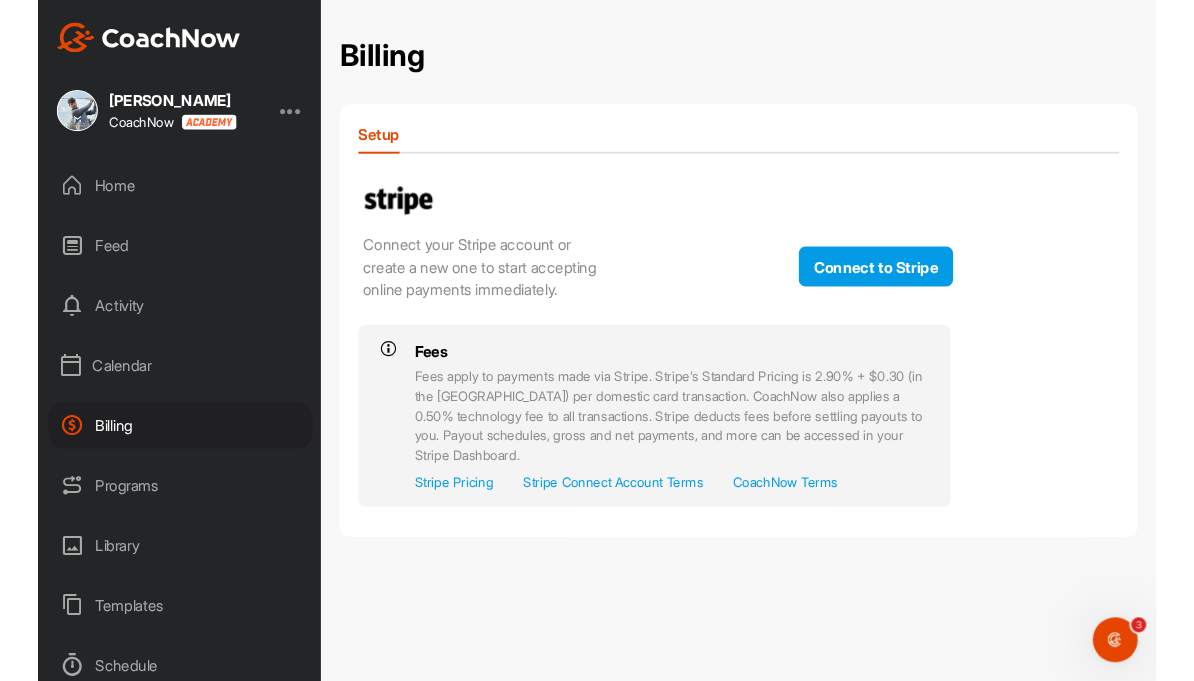 scroll, scrollTop: 0, scrollLeft: 0, axis: both 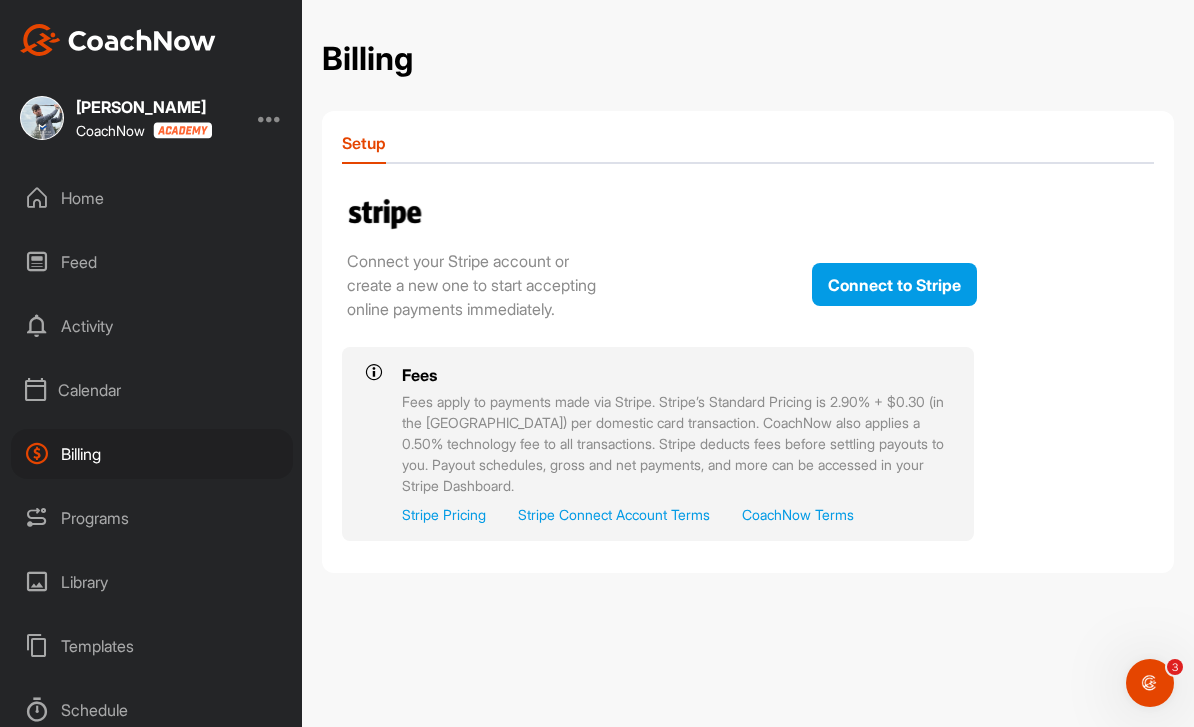 click on "Home" at bounding box center [152, 198] 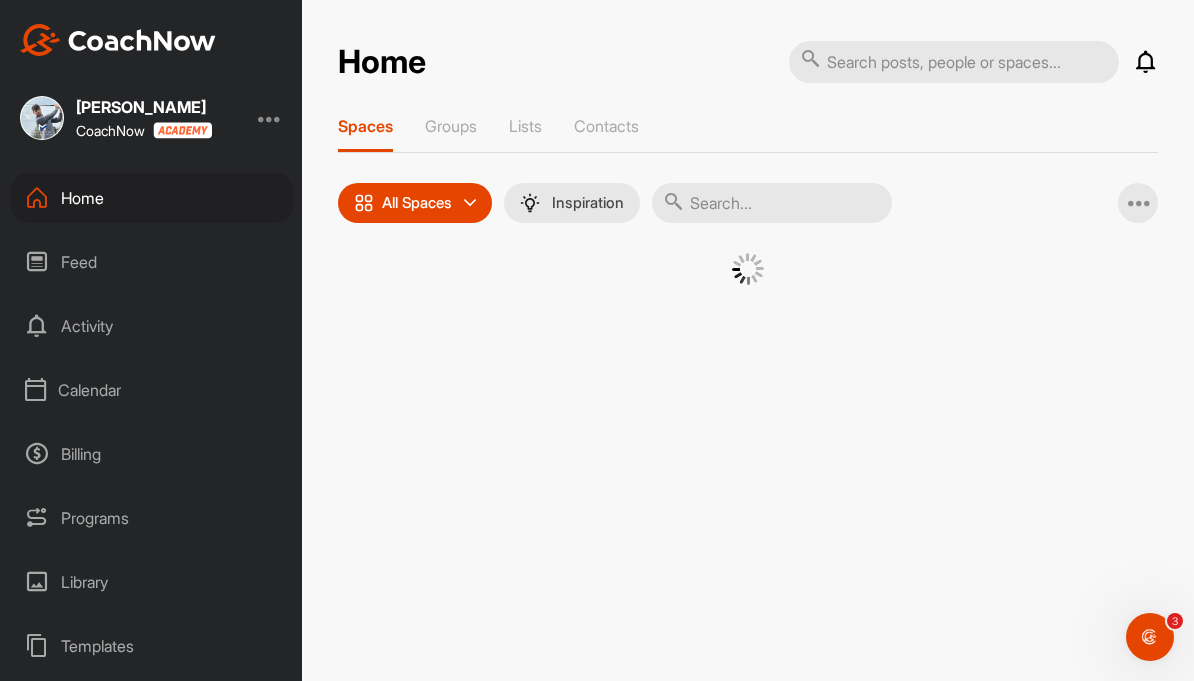 click at bounding box center (270, 118) 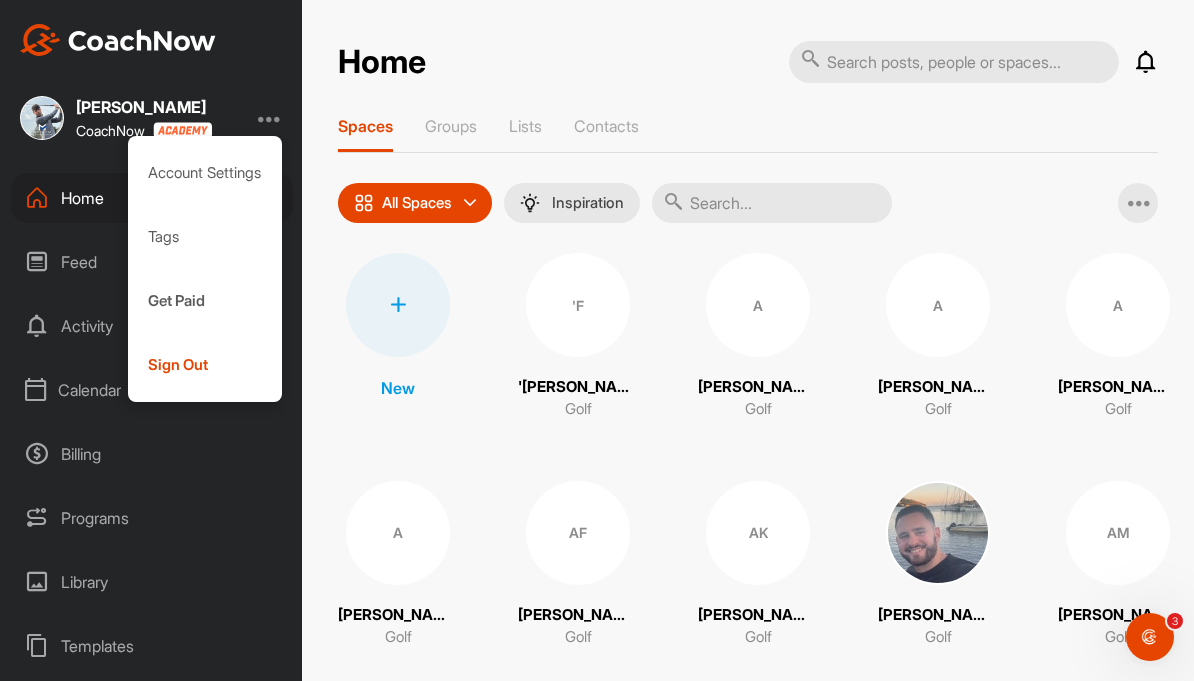 click on "Account Settings" at bounding box center [205, 173] 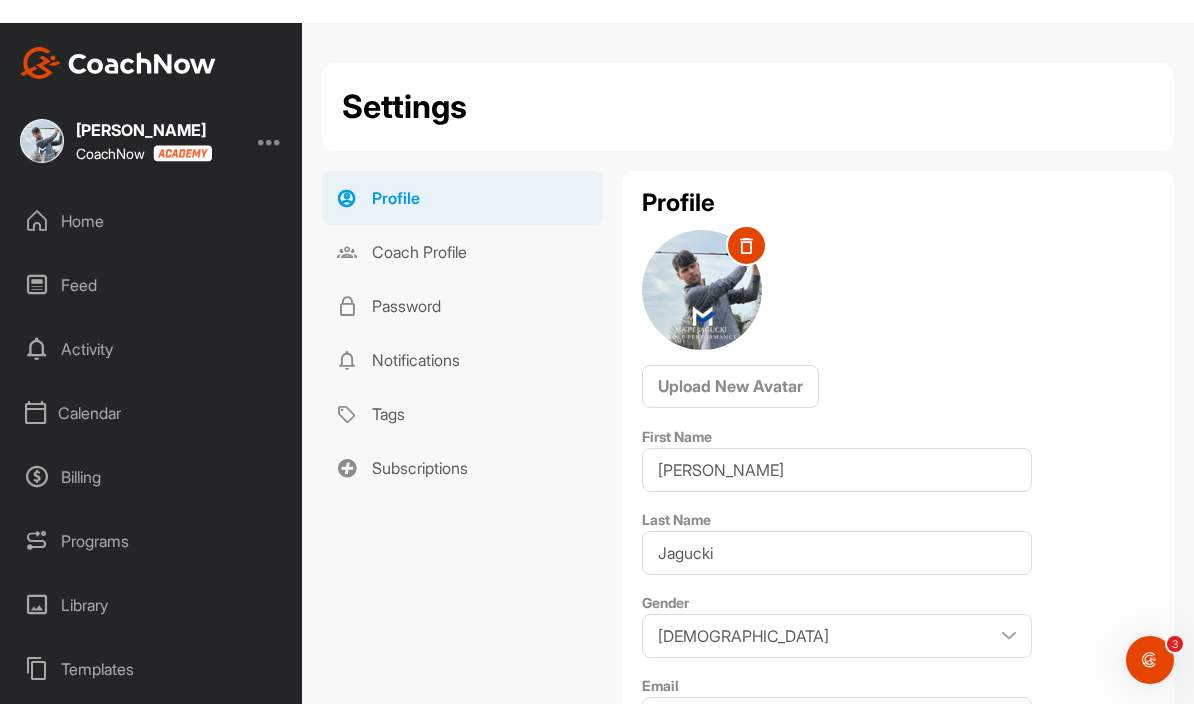 scroll, scrollTop: 0, scrollLeft: 0, axis: both 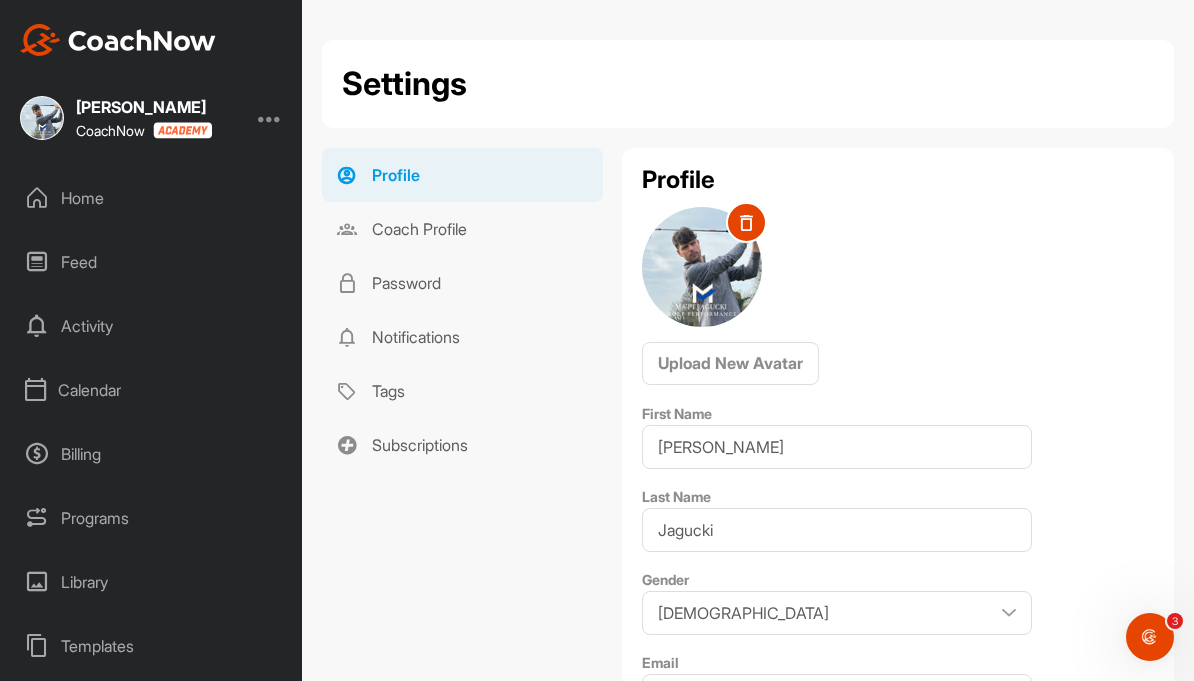 click on "Home" at bounding box center [152, 198] 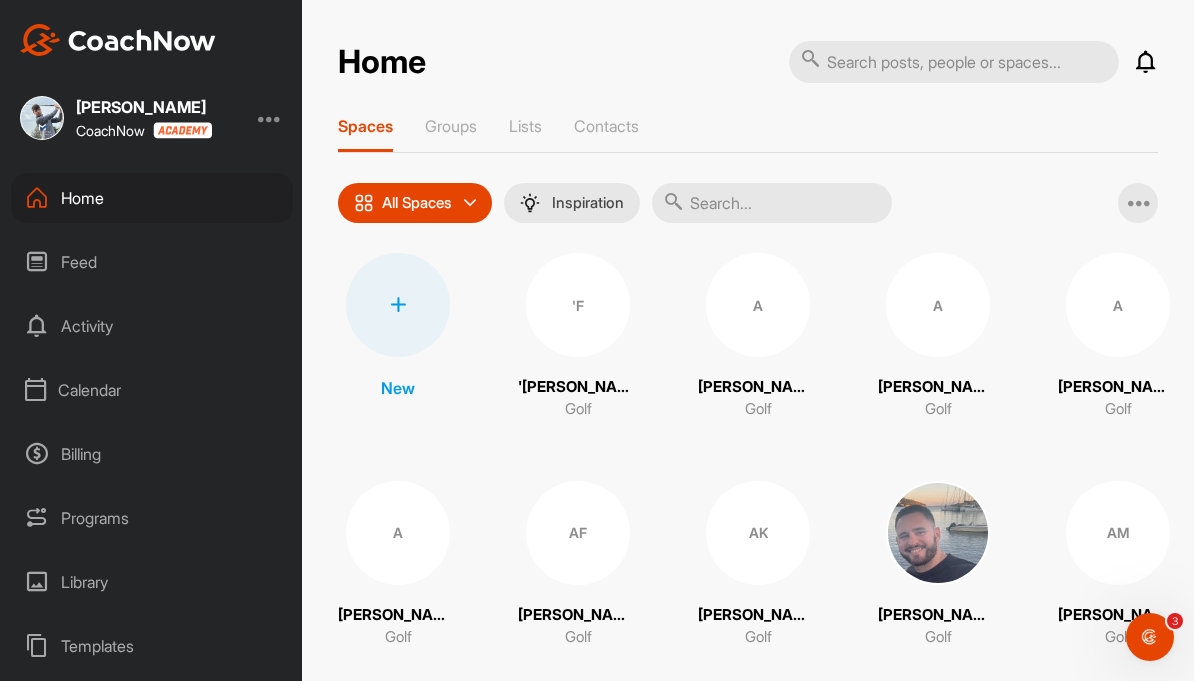click on "Calendar" at bounding box center (152, 390) 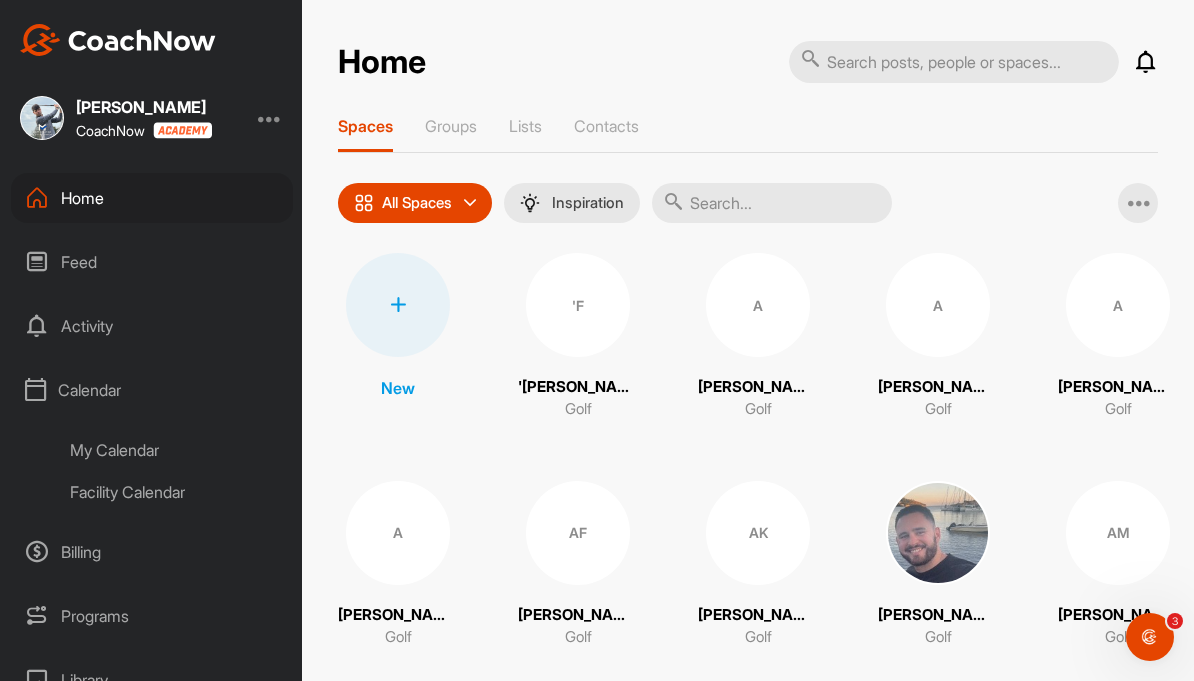 click on "My Calendar" at bounding box center (174, 450) 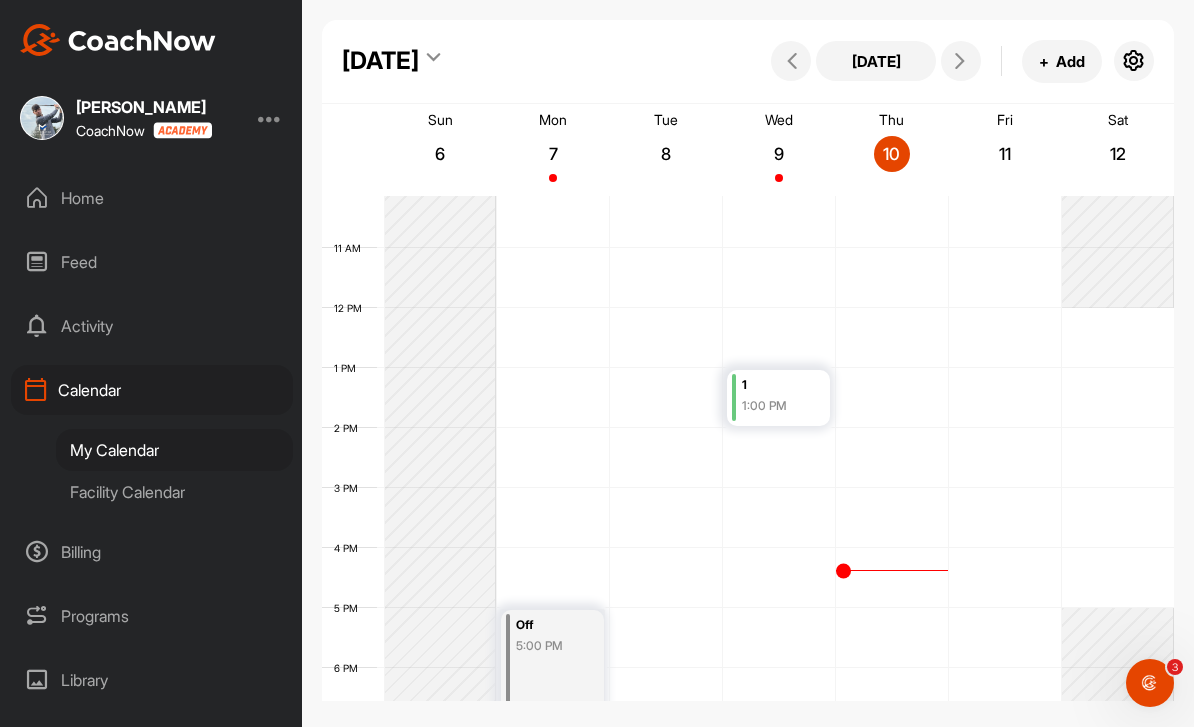 scroll, scrollTop: 540, scrollLeft: 0, axis: vertical 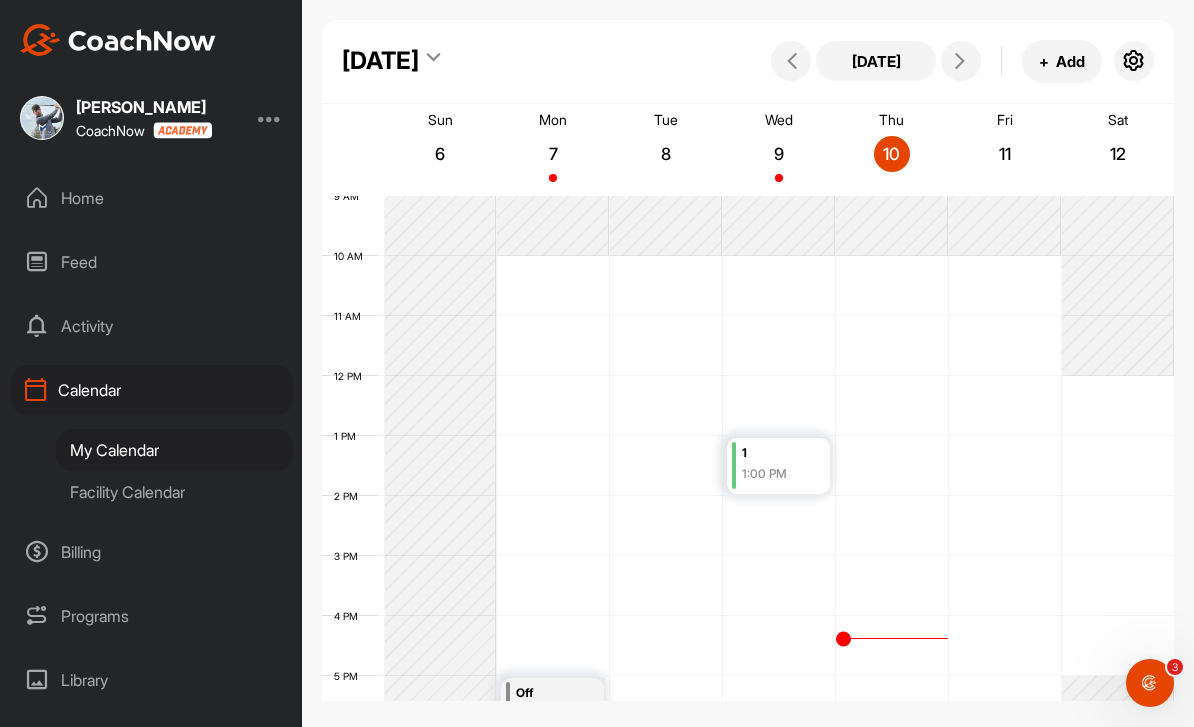 click on "Facility Calendar" at bounding box center [174, 492] 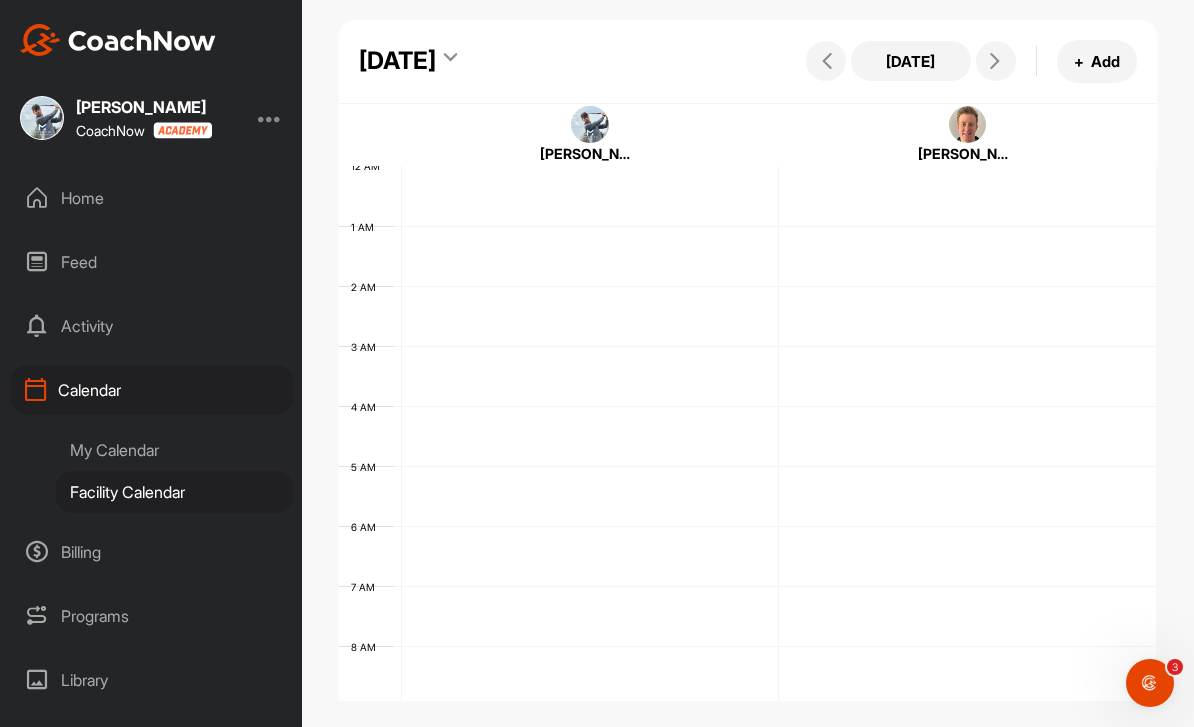 scroll, scrollTop: 346, scrollLeft: 0, axis: vertical 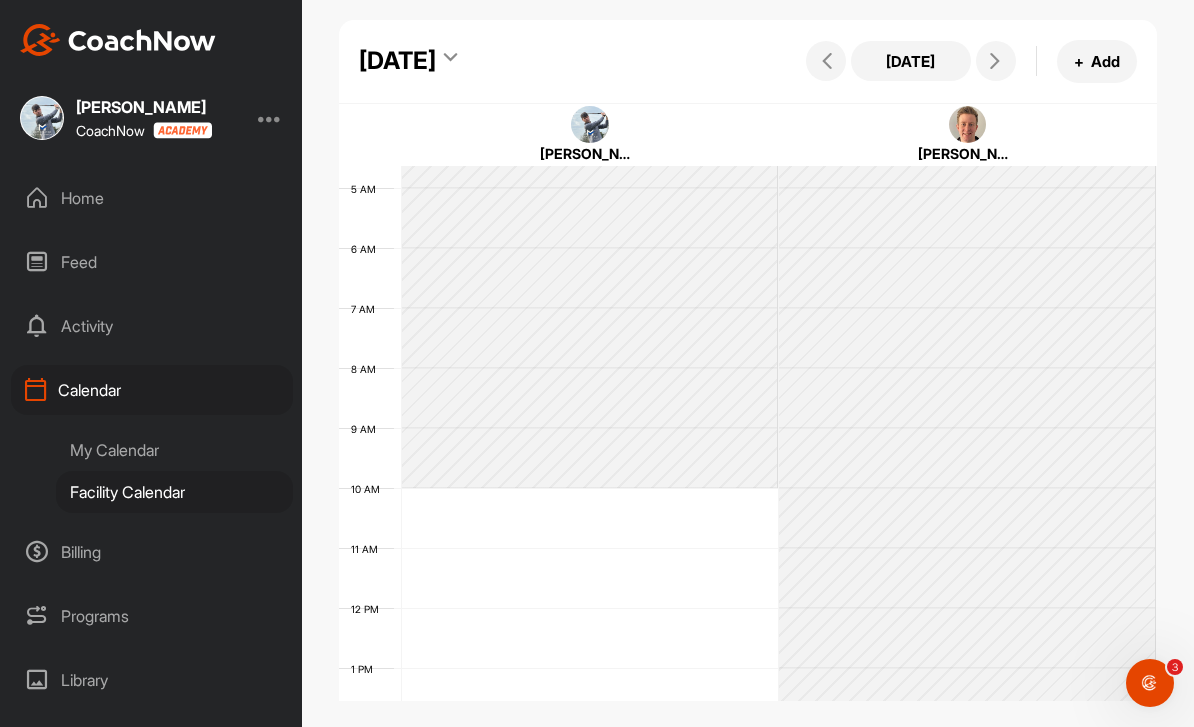 click at bounding box center [996, 61] 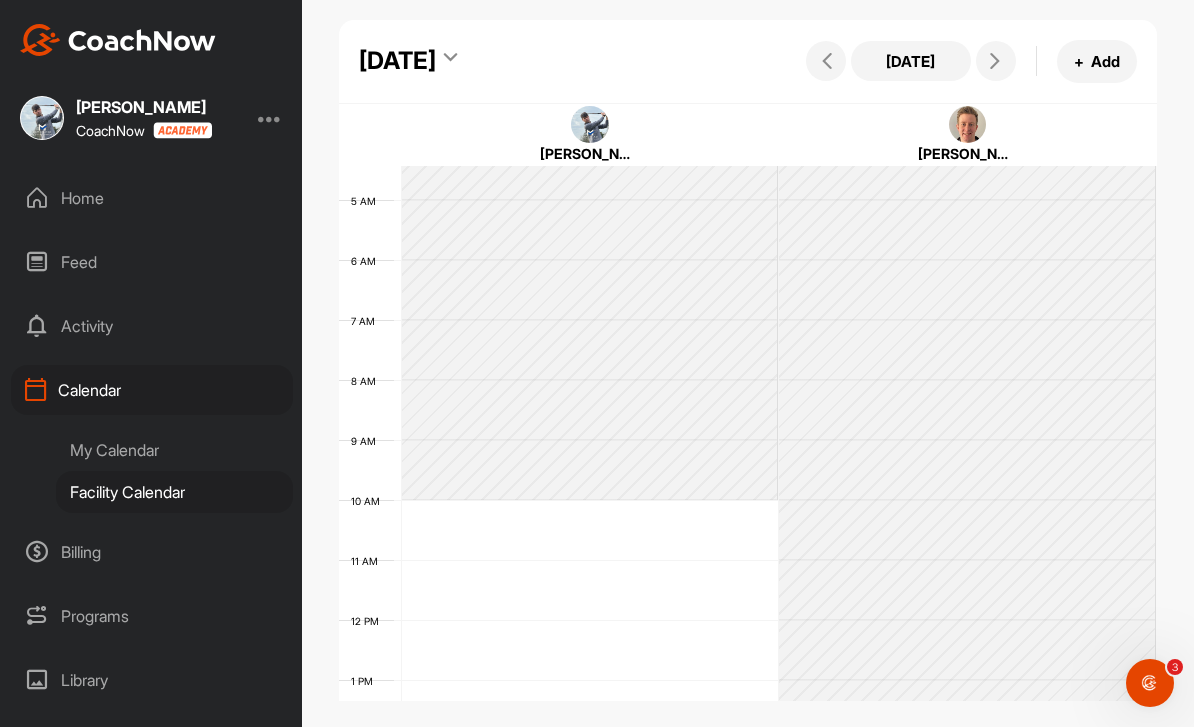 scroll, scrollTop: 346, scrollLeft: 0, axis: vertical 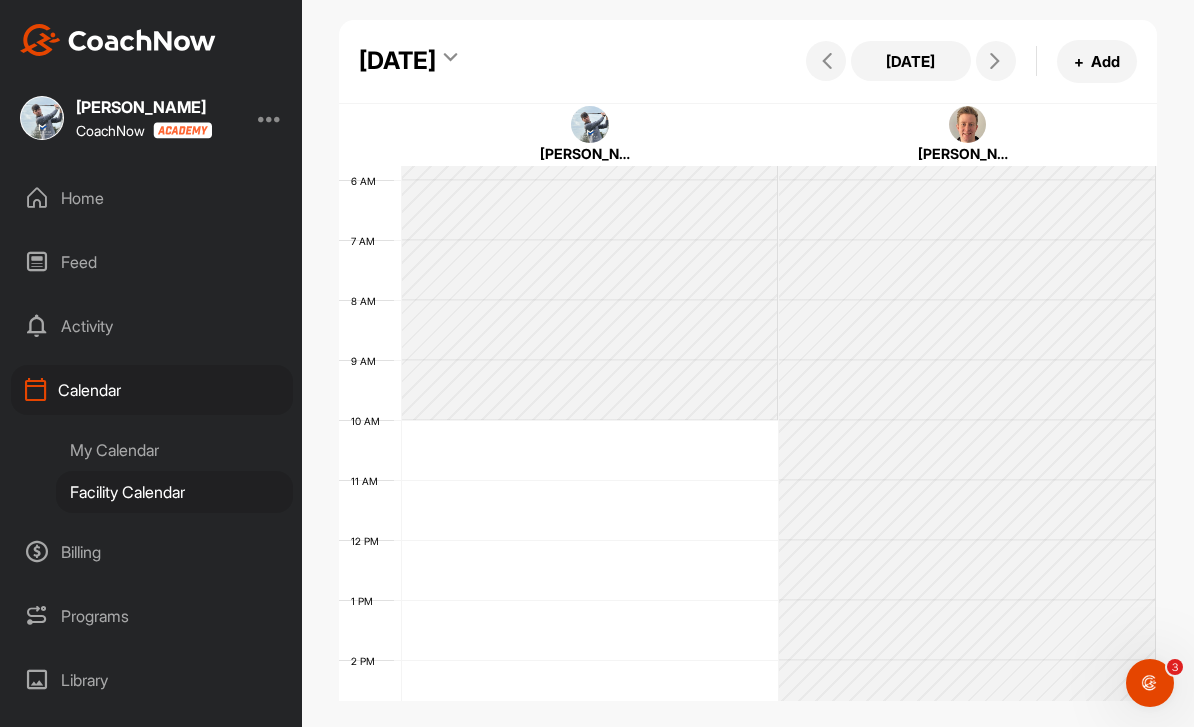 click at bounding box center [996, 61] 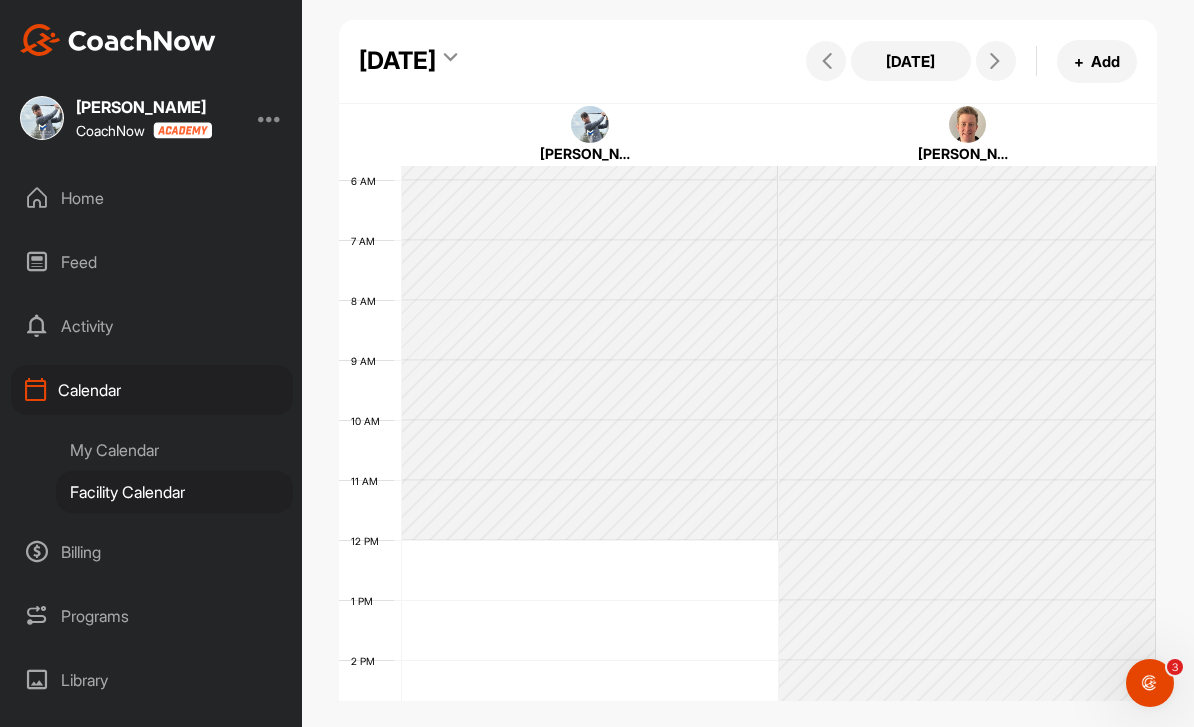 click at bounding box center [995, 61] 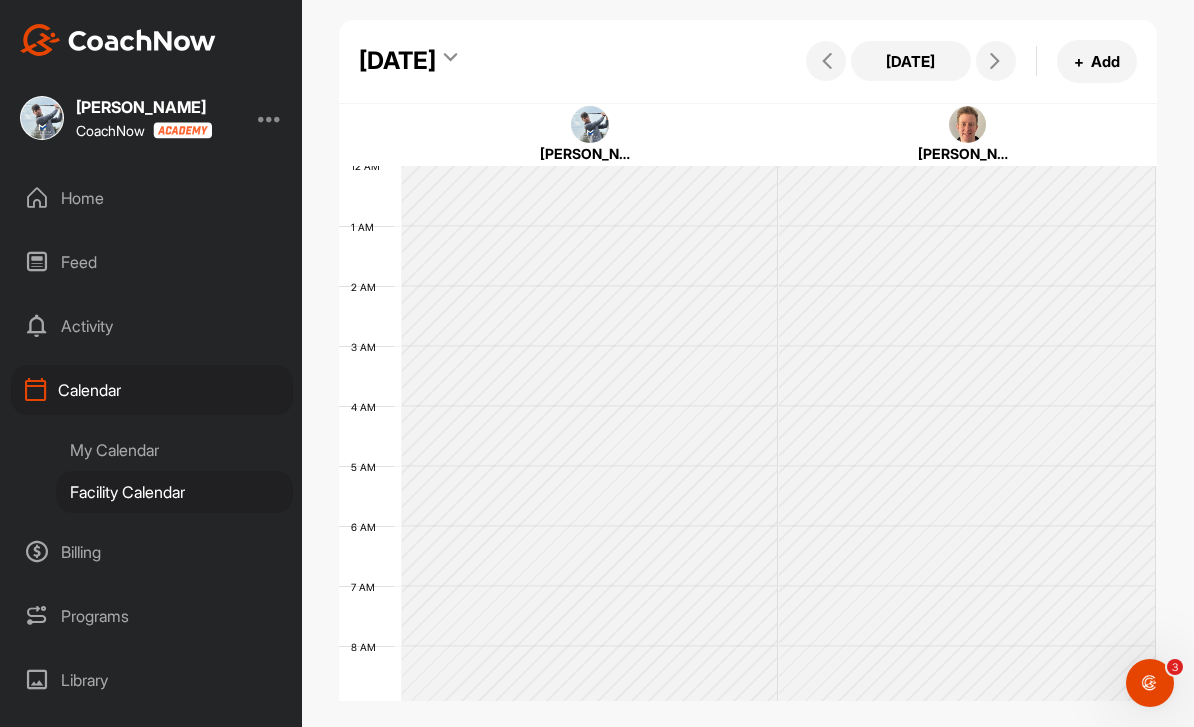click at bounding box center [995, 61] 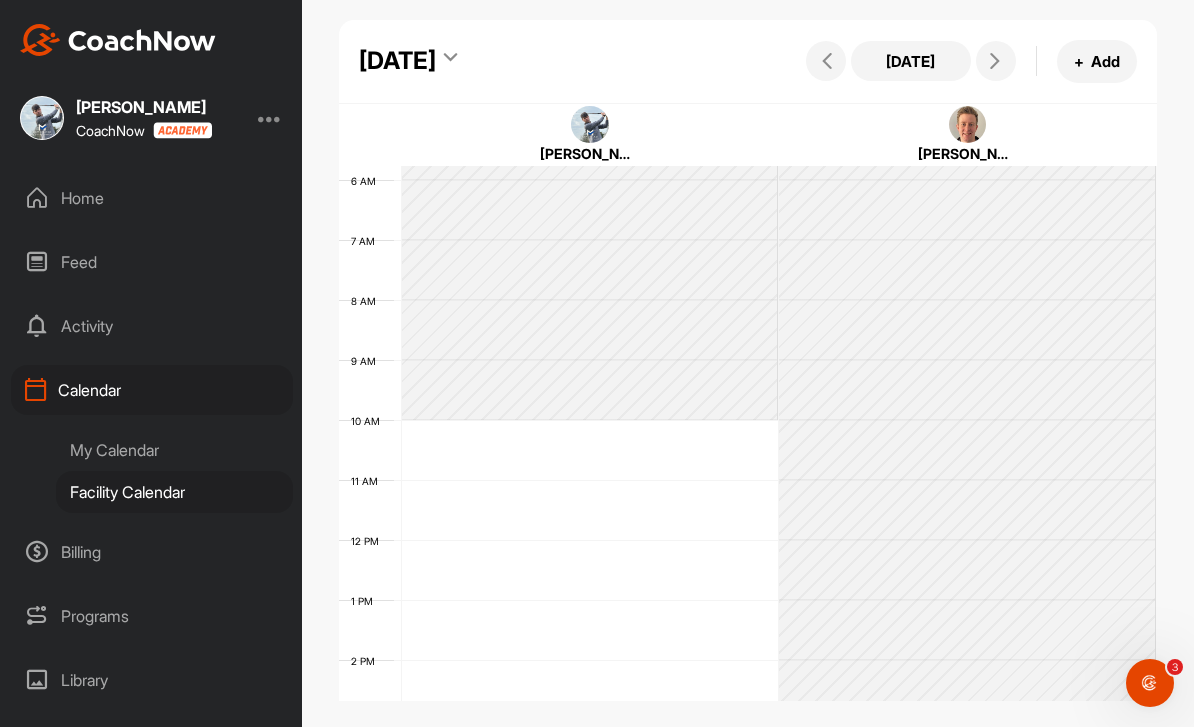 click at bounding box center (995, 61) 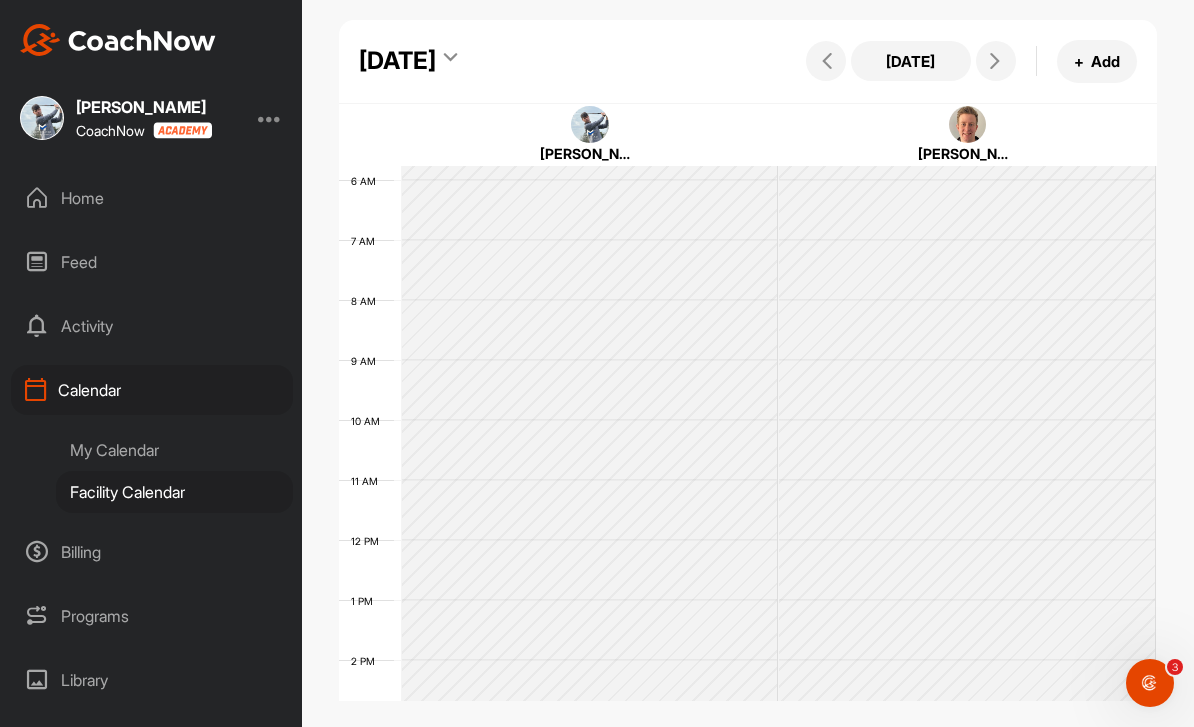 click at bounding box center (996, 61) 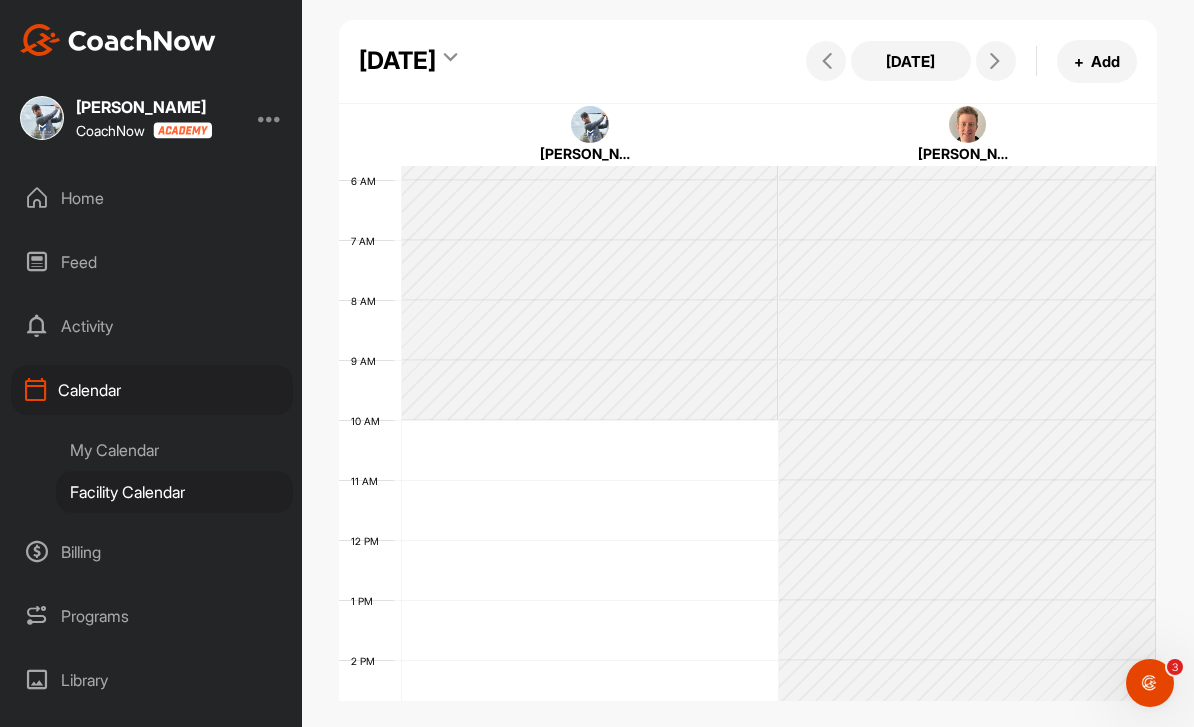 click at bounding box center (996, 61) 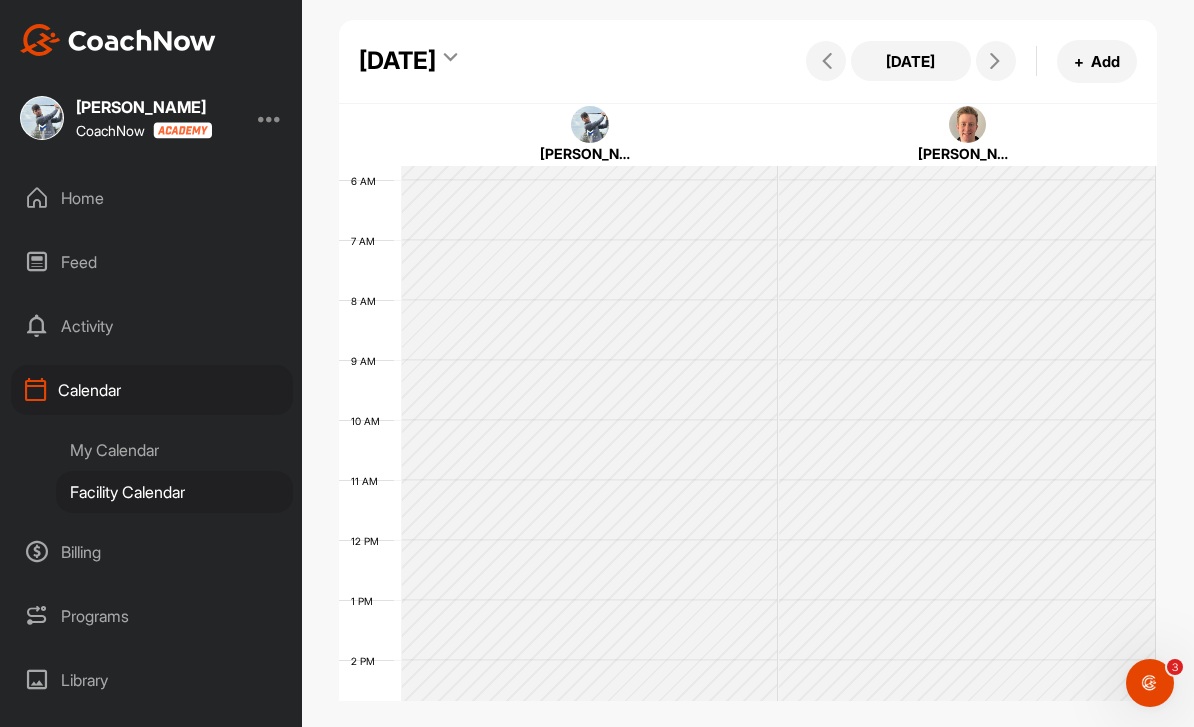 click at bounding box center (996, 61) 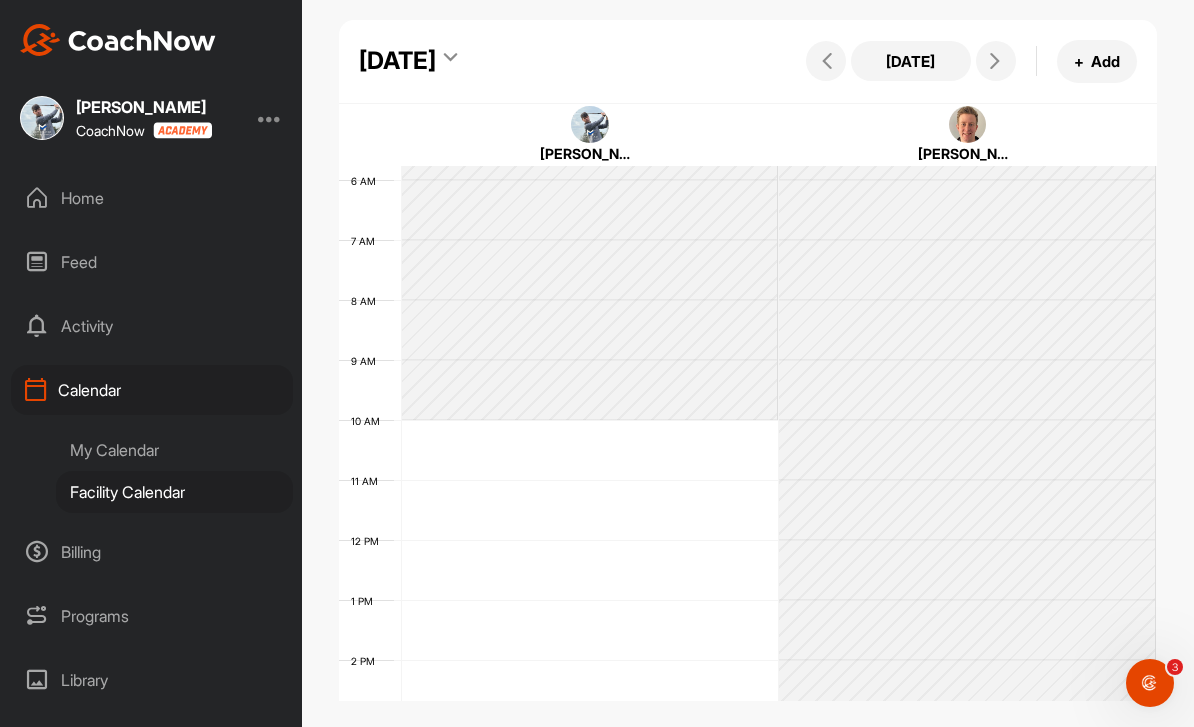 click on "Today + Add" at bounding box center [969, 61] 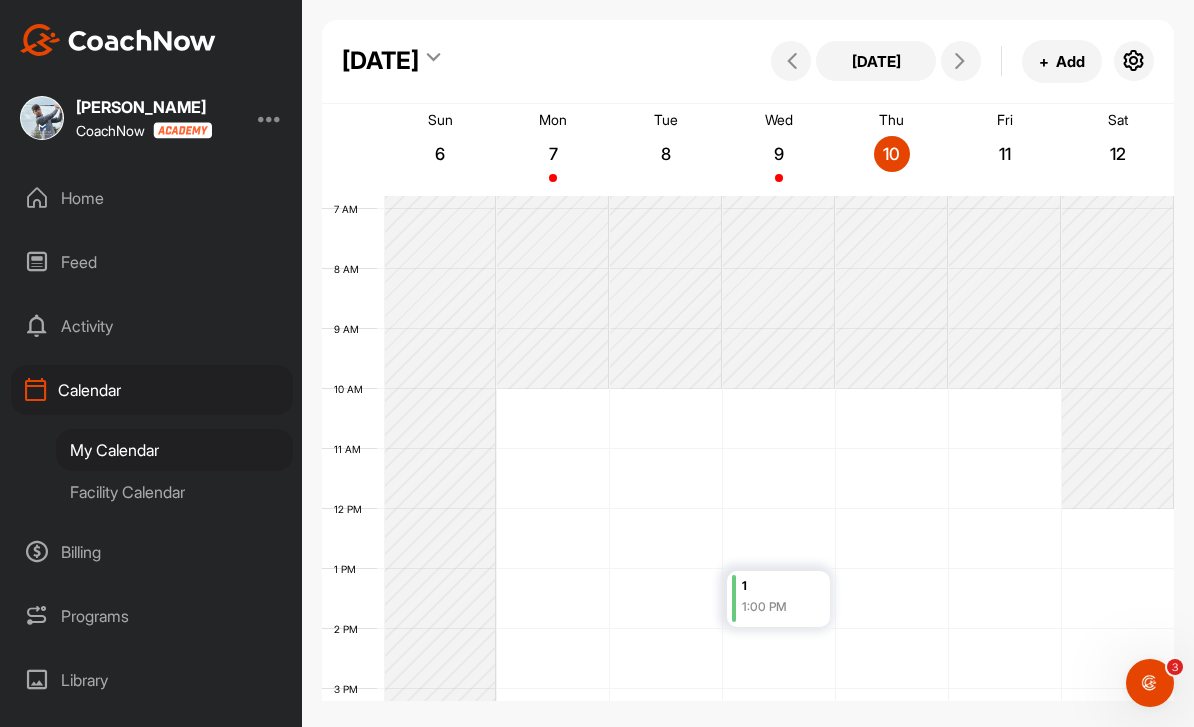 scroll, scrollTop: 494, scrollLeft: 0, axis: vertical 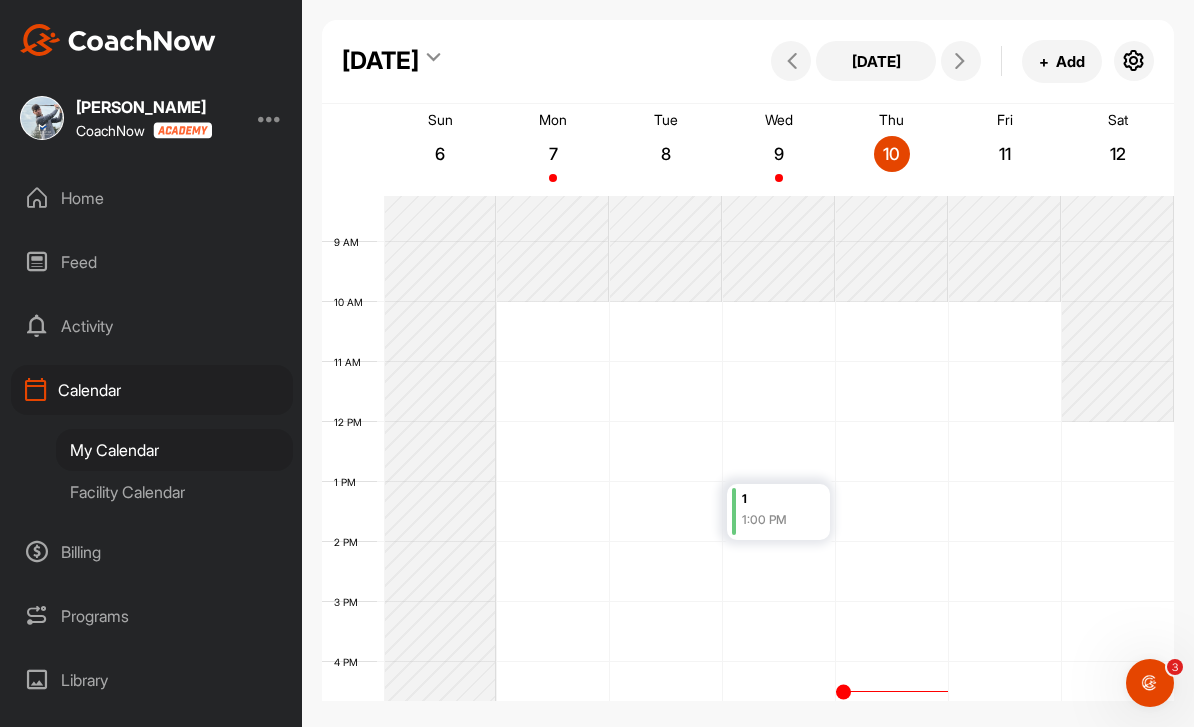 click at bounding box center (1134, 61) 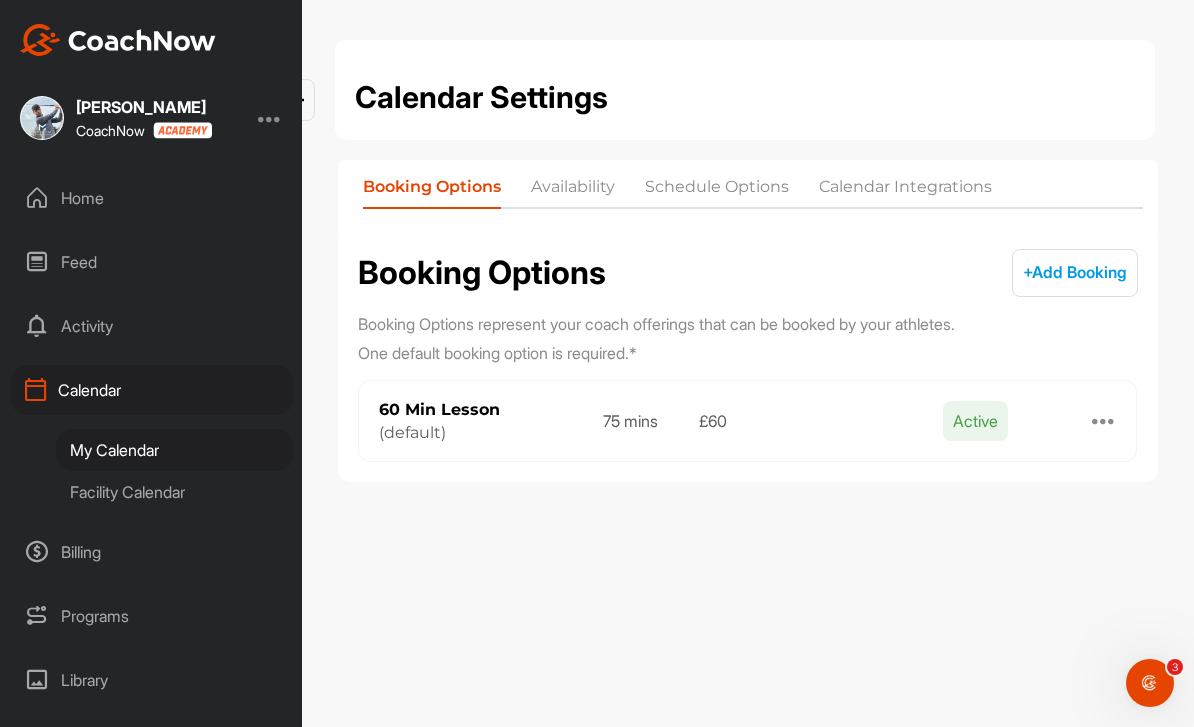 click at bounding box center (1104, 421) 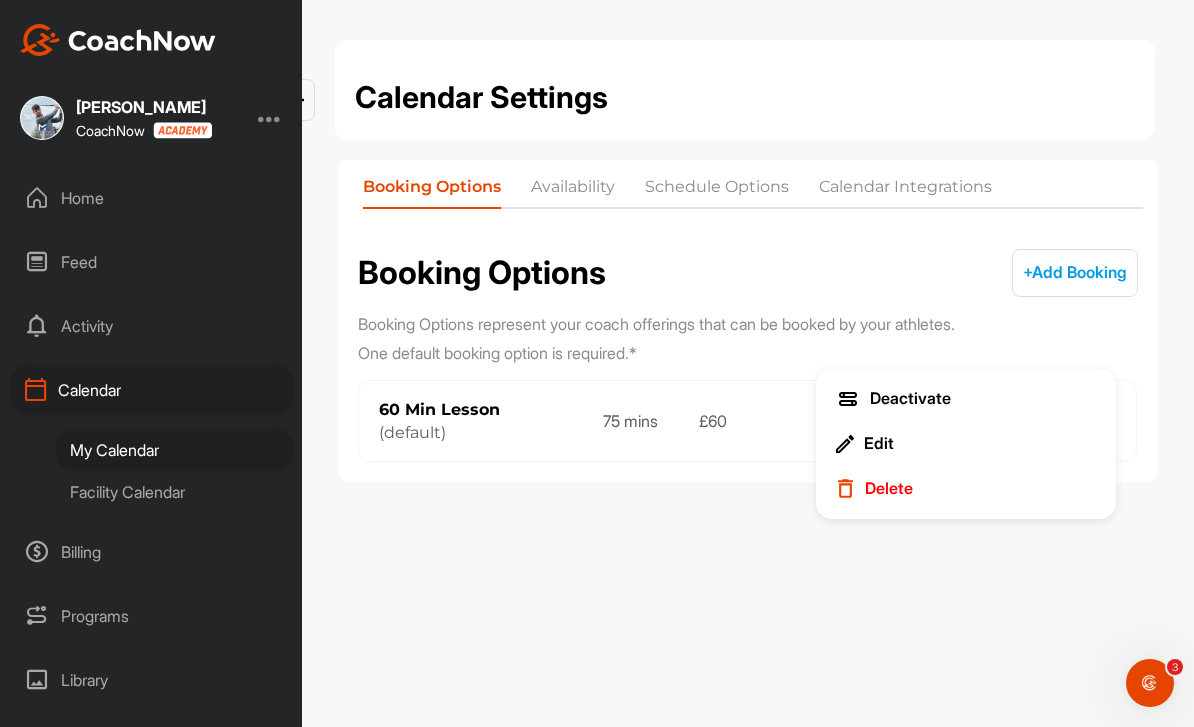 click on "Edit" at bounding box center (879, 443) 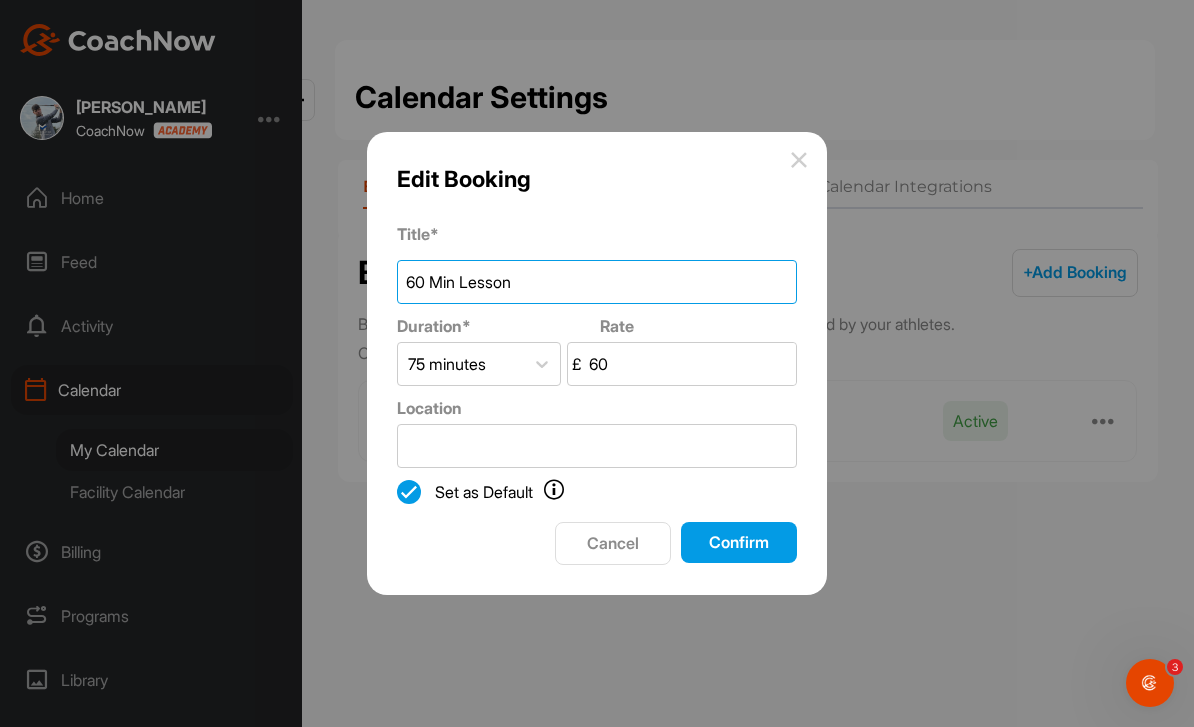 click on "60 Min Lesson" at bounding box center (597, 282) 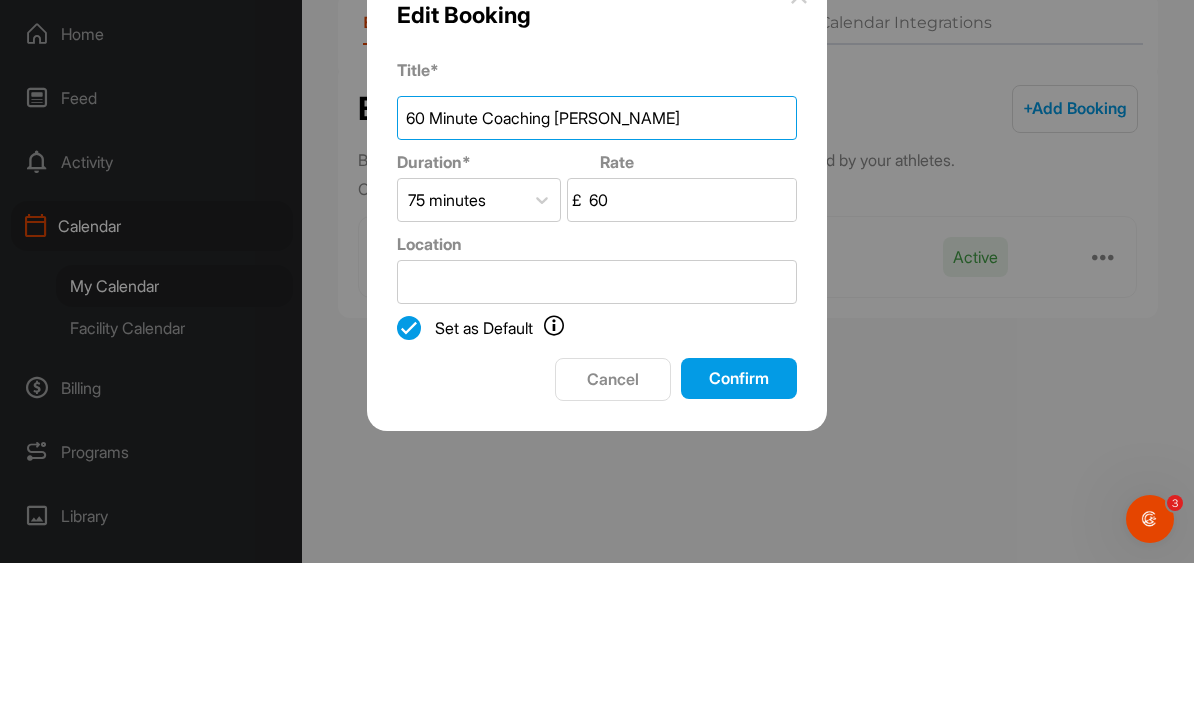 type on "60 Minute Coaching Session" 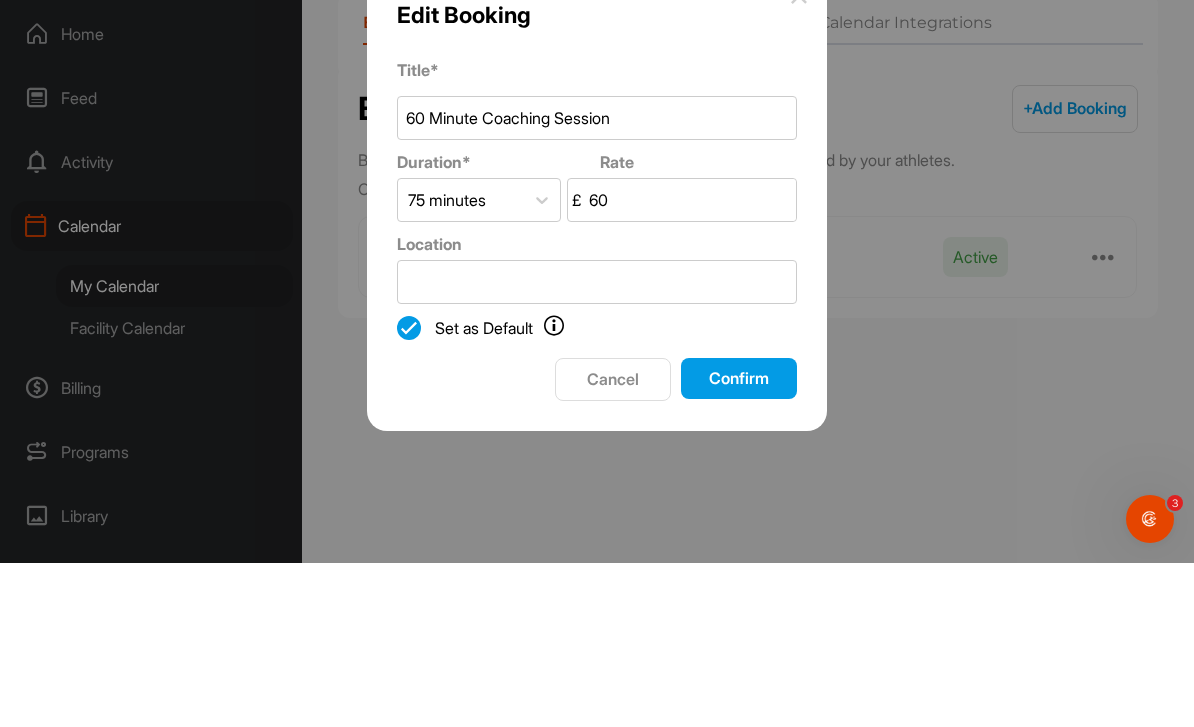 scroll, scrollTop: 64, scrollLeft: 0, axis: vertical 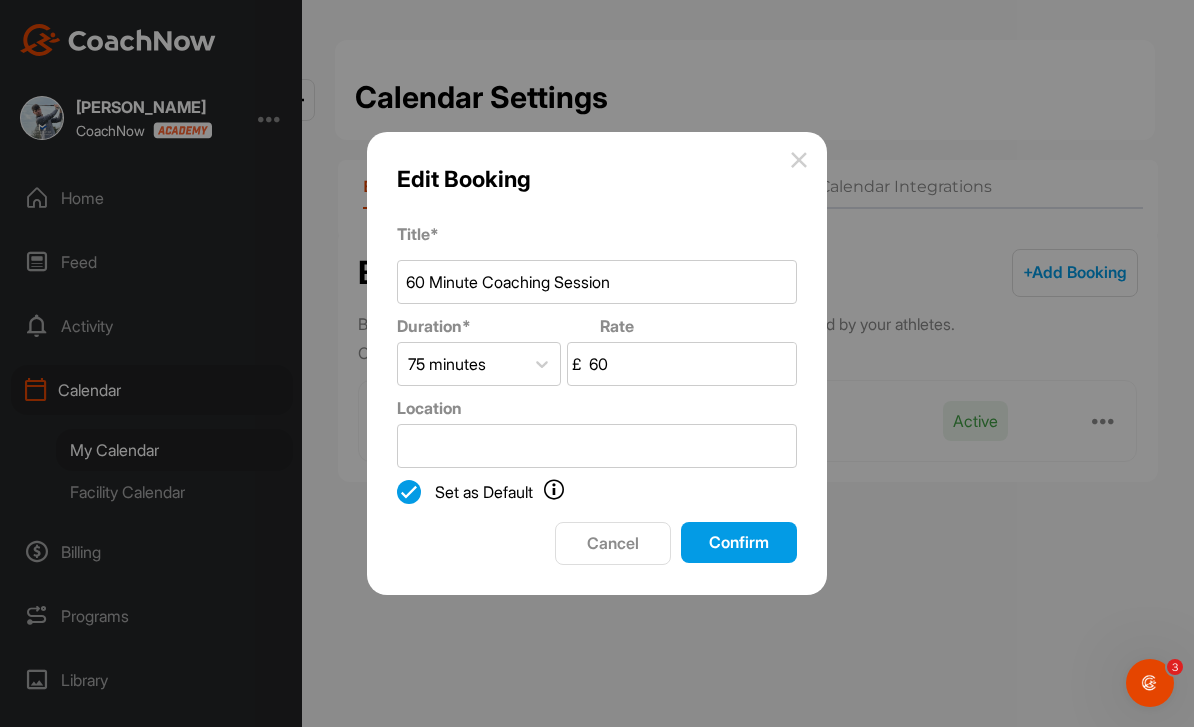 click on "Confirm" at bounding box center (739, 542) 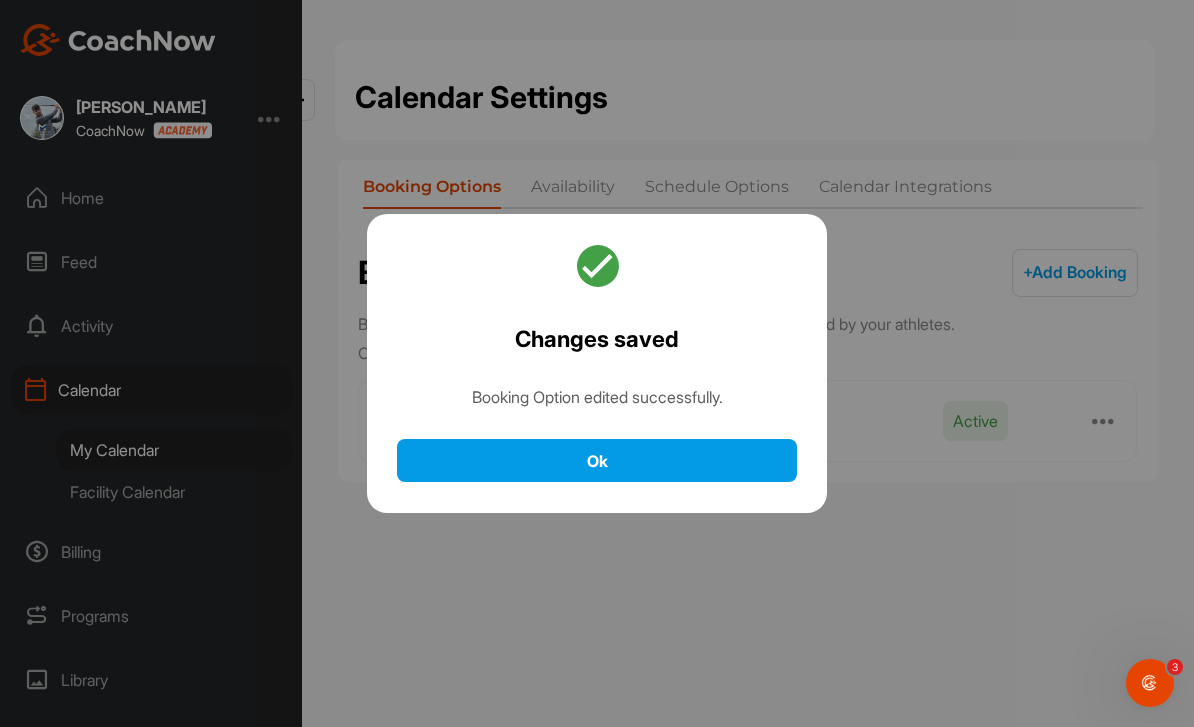 click on "Ok" at bounding box center [597, 460] 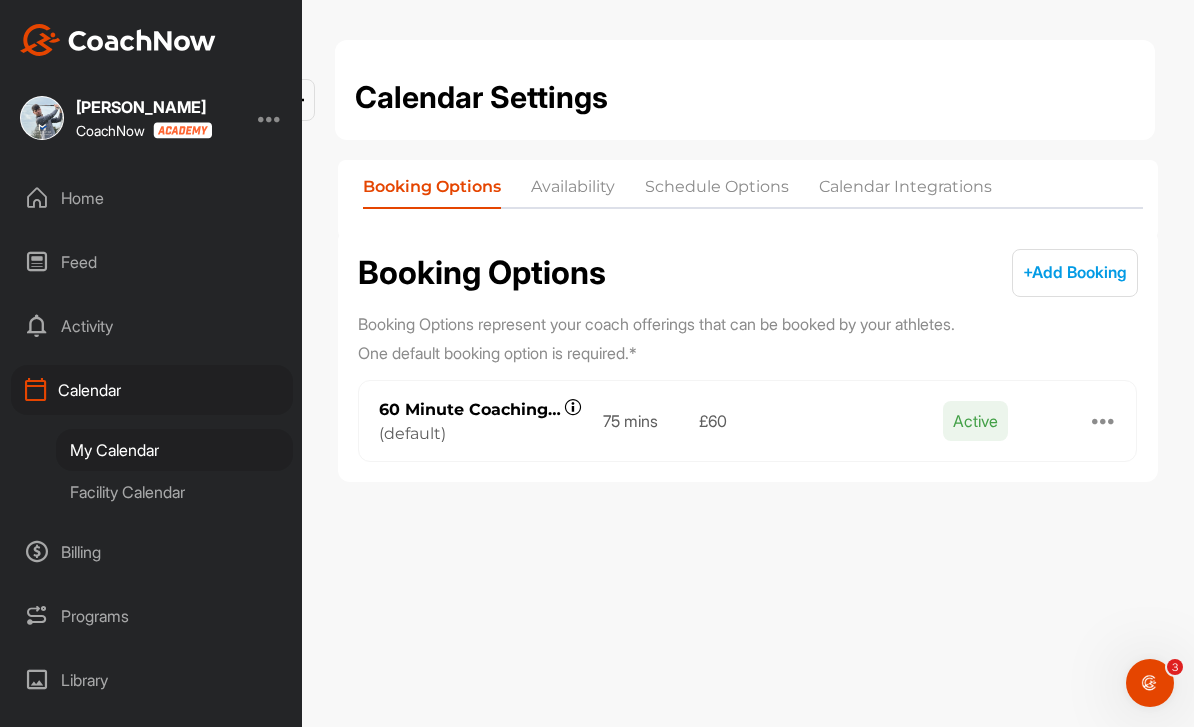click on "Availability" at bounding box center [573, 191] 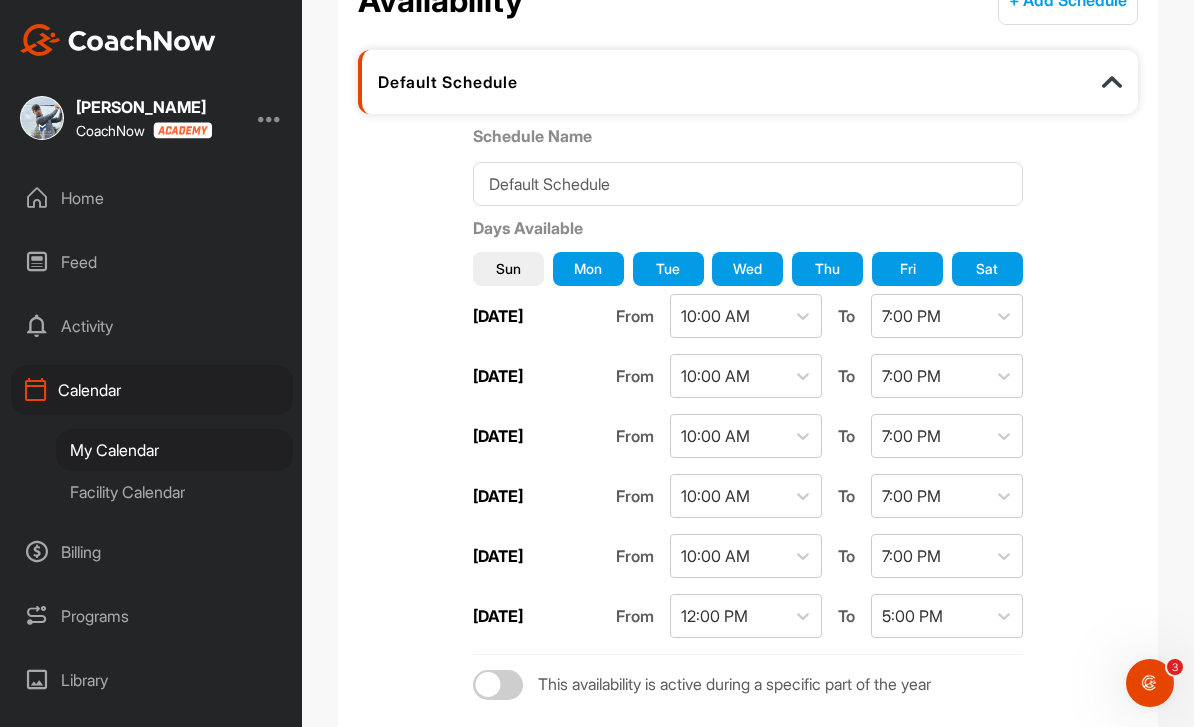 scroll, scrollTop: 276, scrollLeft: 0, axis: vertical 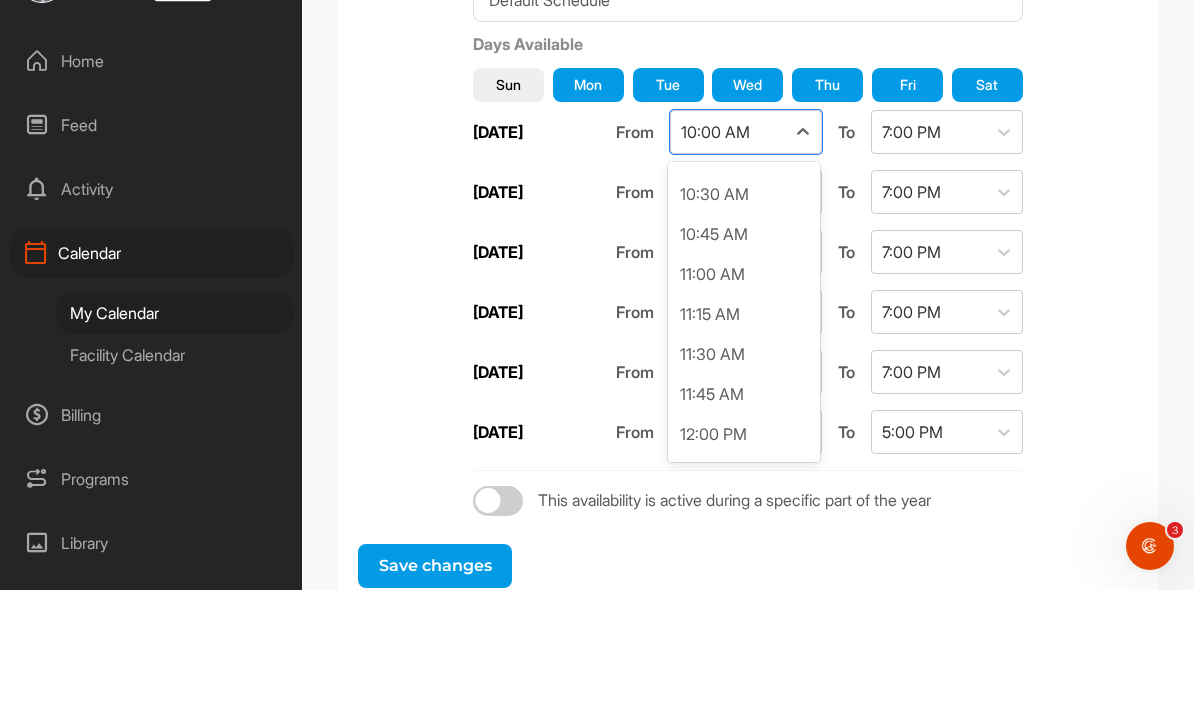 click on "11:00 AM" at bounding box center (744, 411) 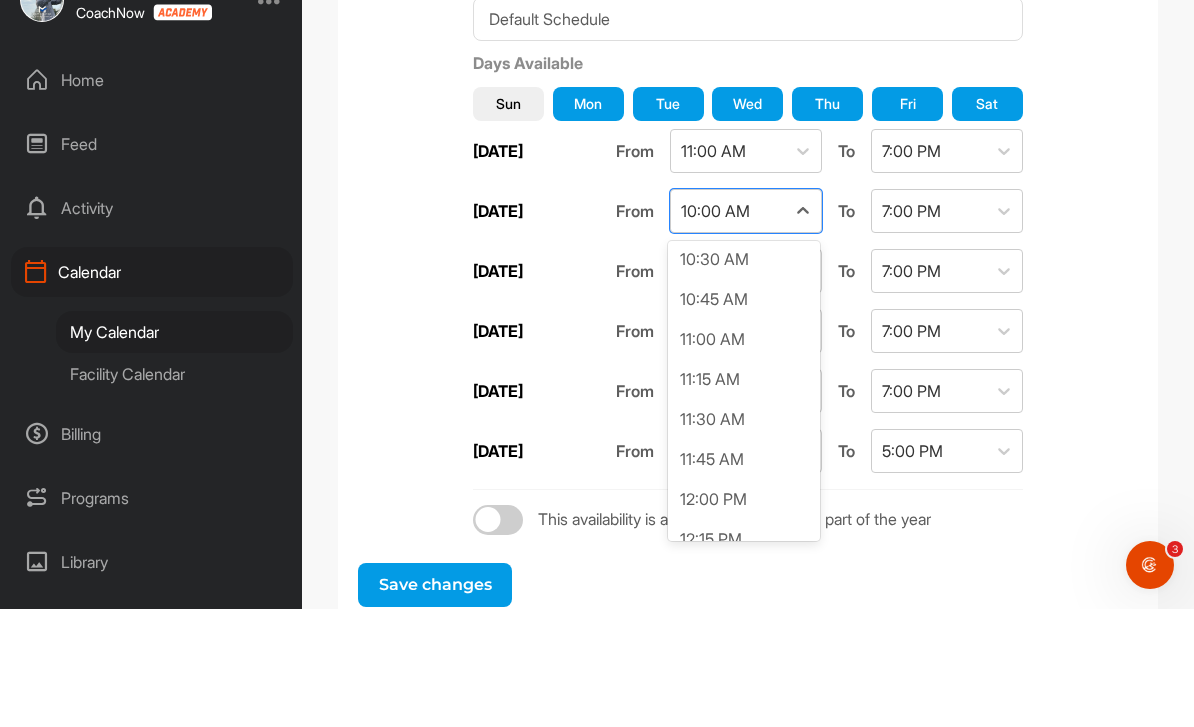 scroll, scrollTop: 1687, scrollLeft: 0, axis: vertical 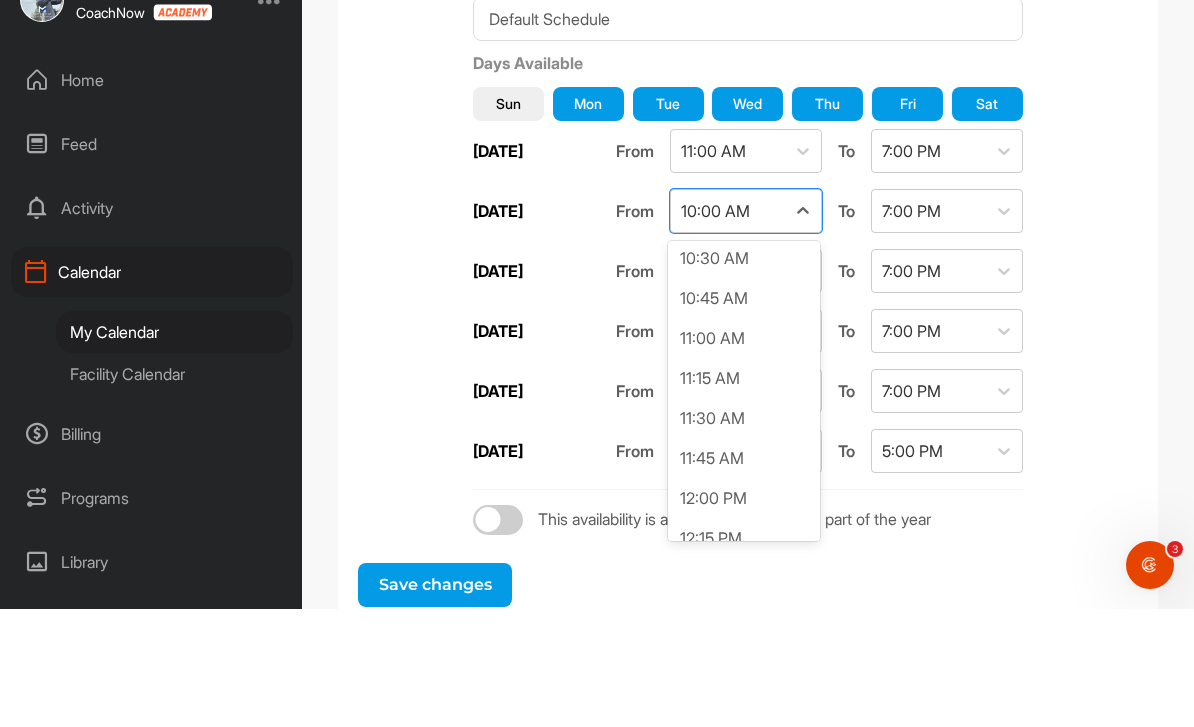 click on "11:00 AM" at bounding box center [744, 456] 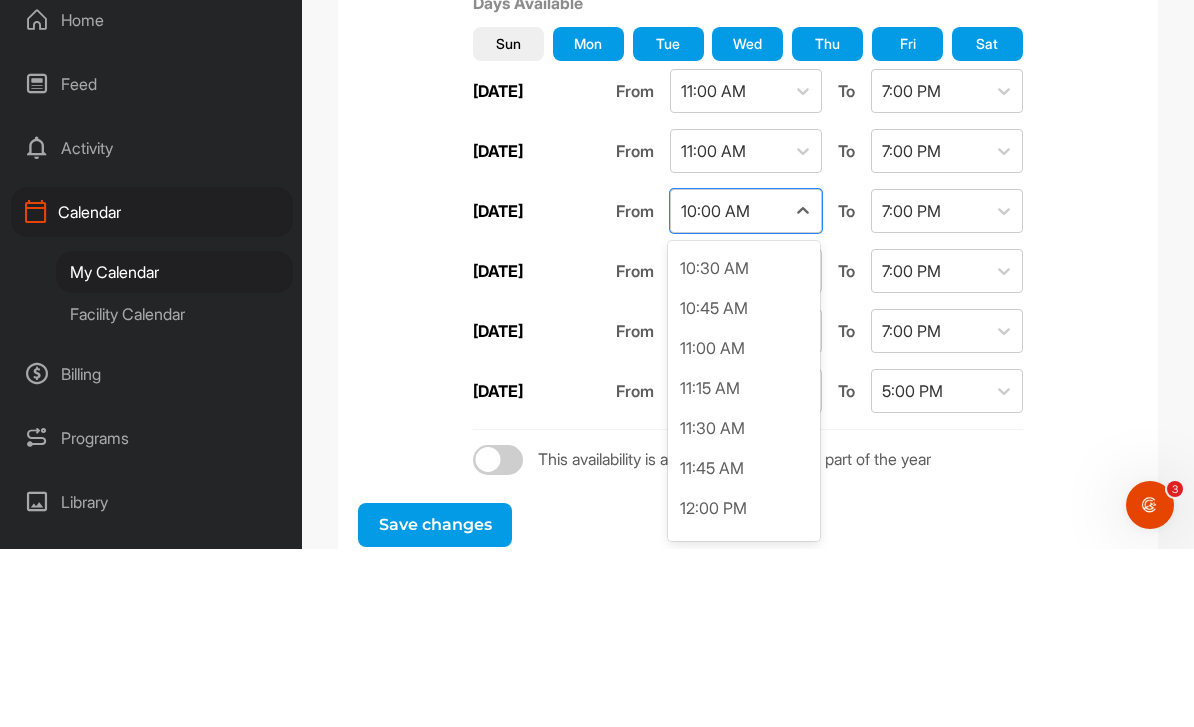 scroll, scrollTop: 1726, scrollLeft: 0, axis: vertical 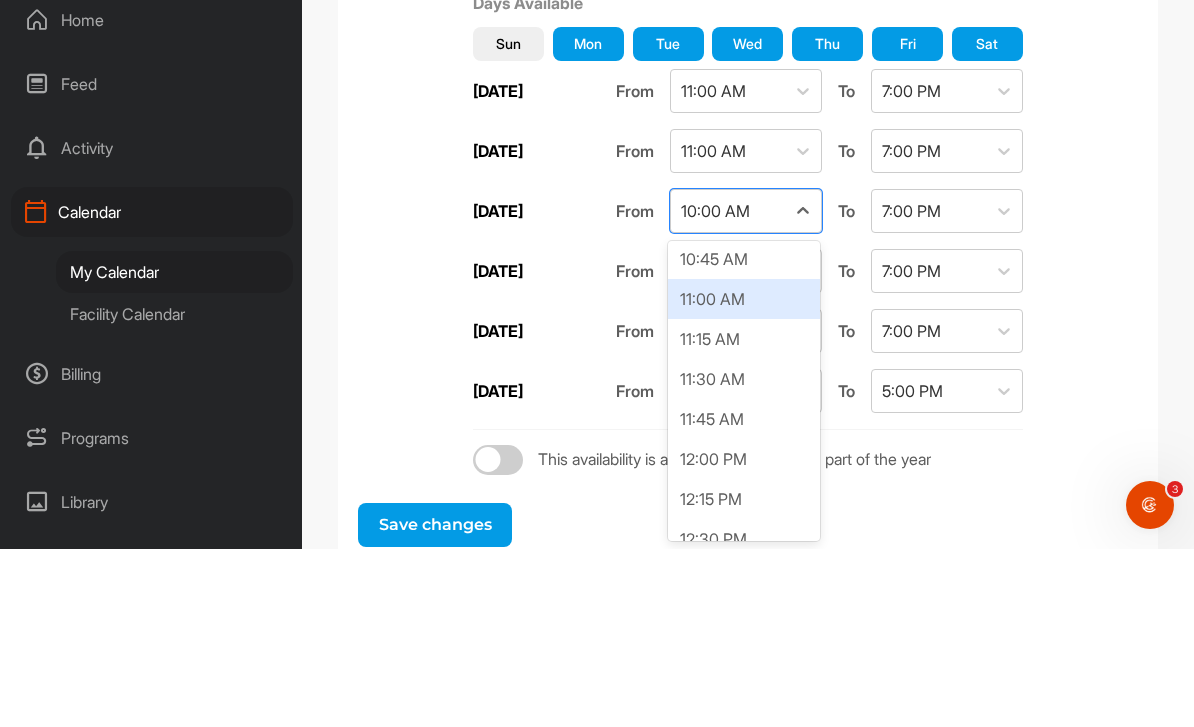 click on "11:00 AM" at bounding box center [744, 477] 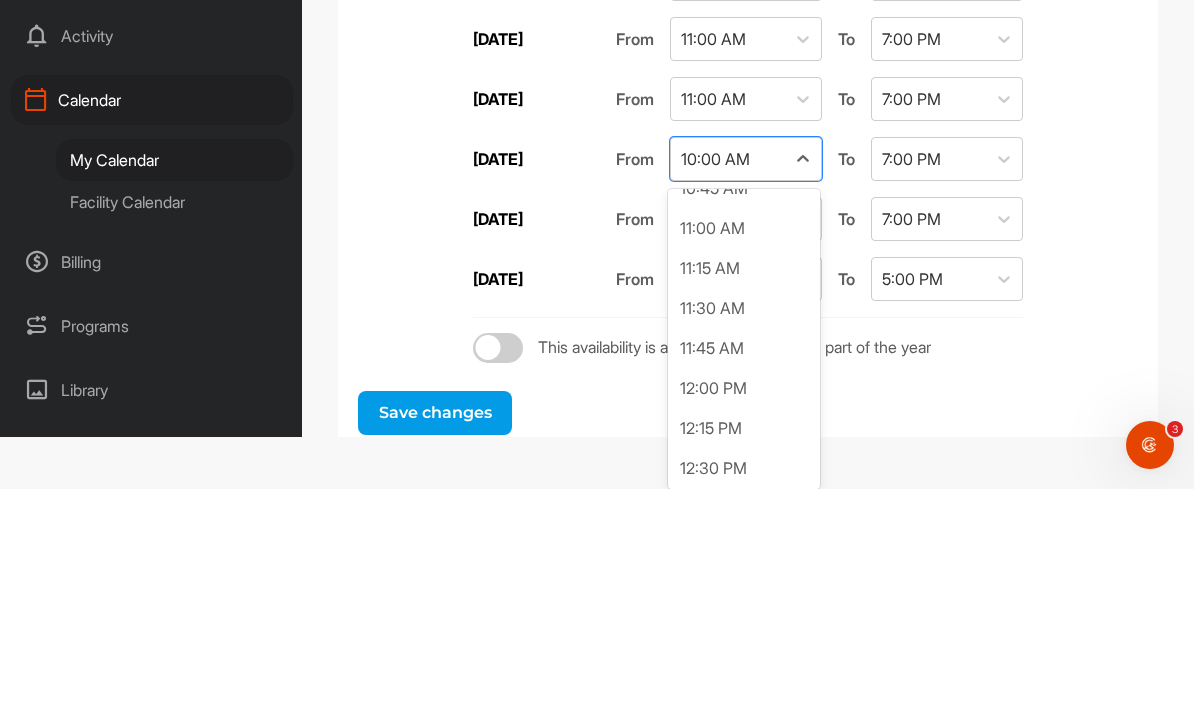 scroll, scrollTop: 1754, scrollLeft: 0, axis: vertical 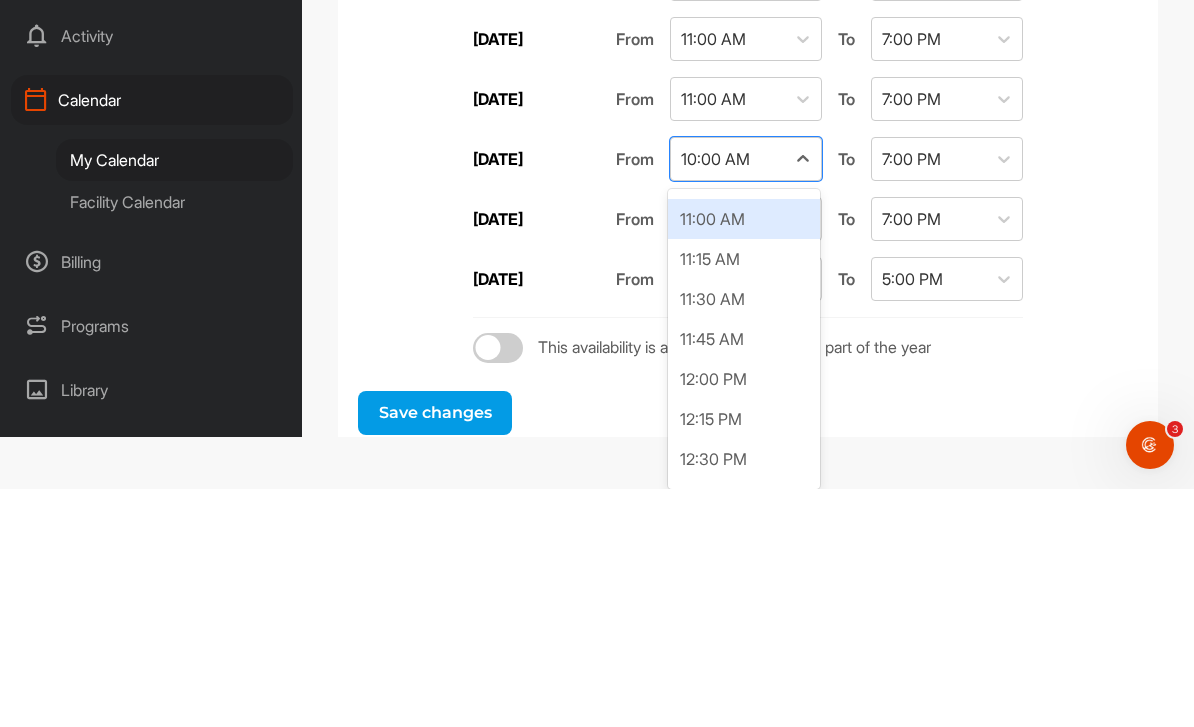click on "11:00 AM" at bounding box center [744, 457] 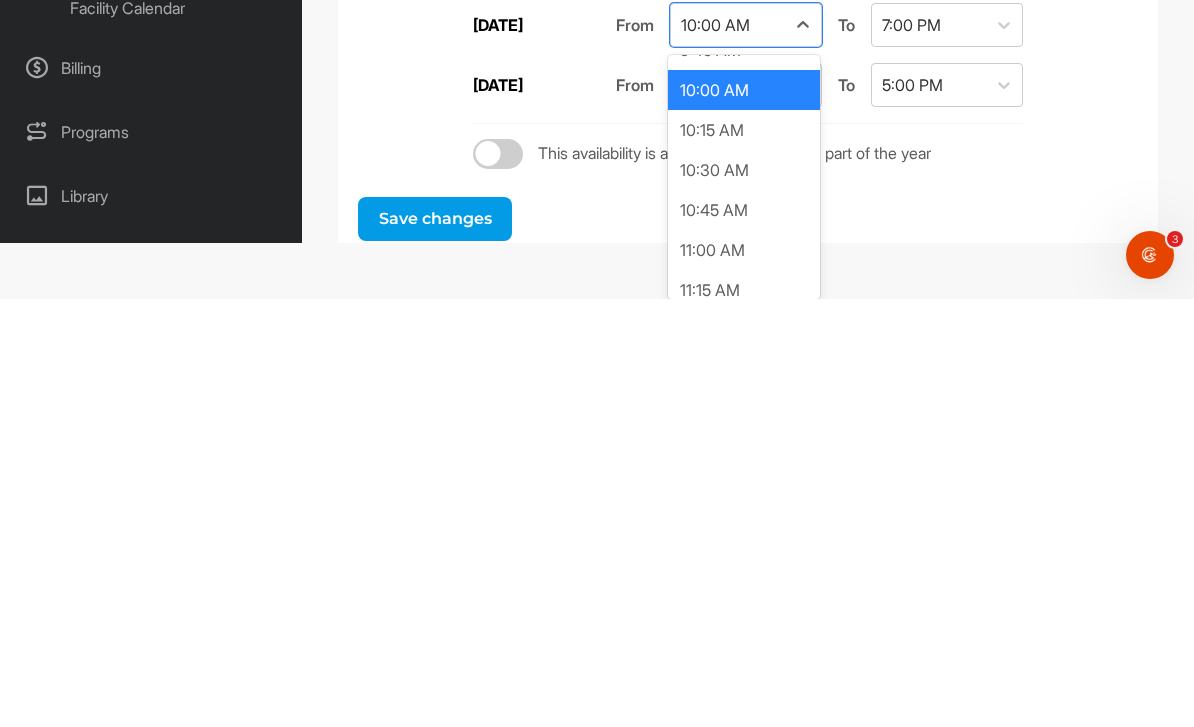 scroll, scrollTop: 1588, scrollLeft: 0, axis: vertical 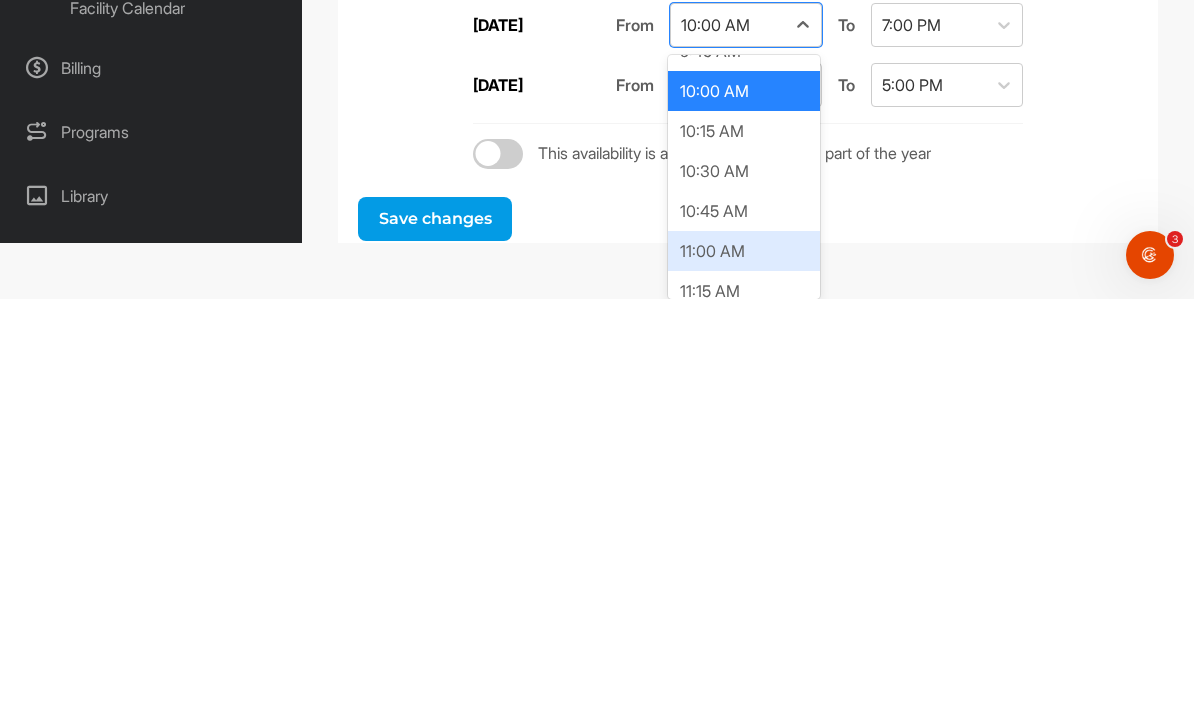 click on "11:00 AM" at bounding box center (744, 679) 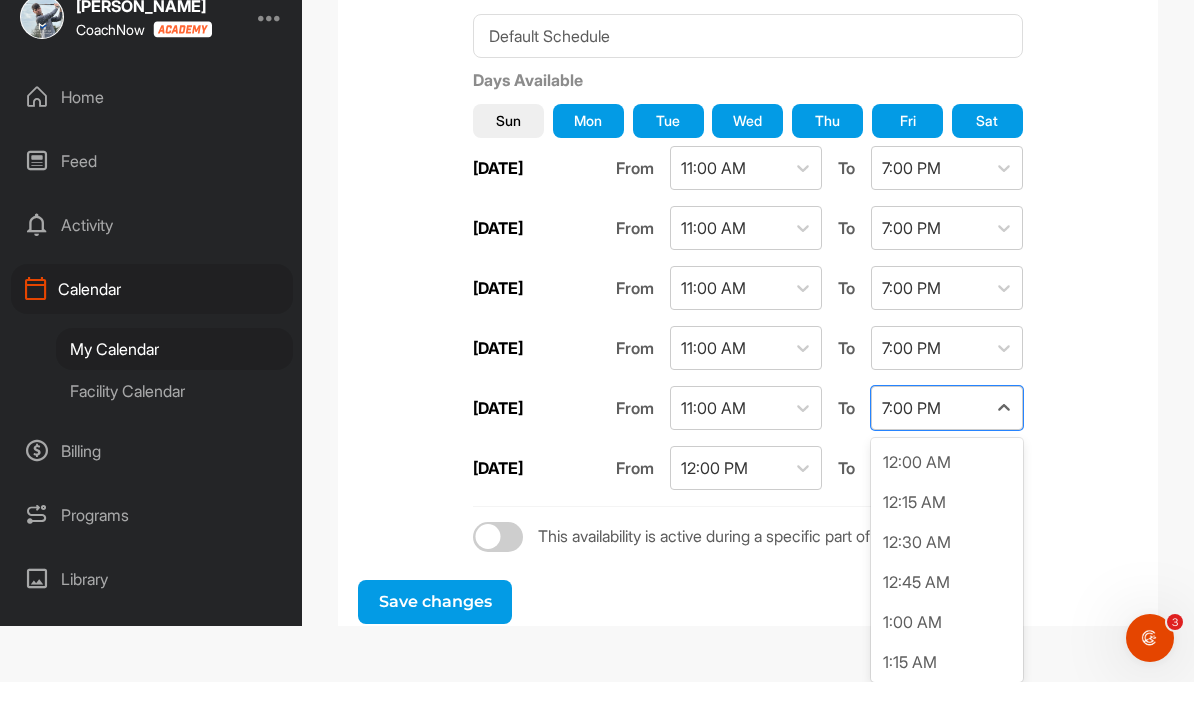 scroll, scrollTop: 2797, scrollLeft: 0, axis: vertical 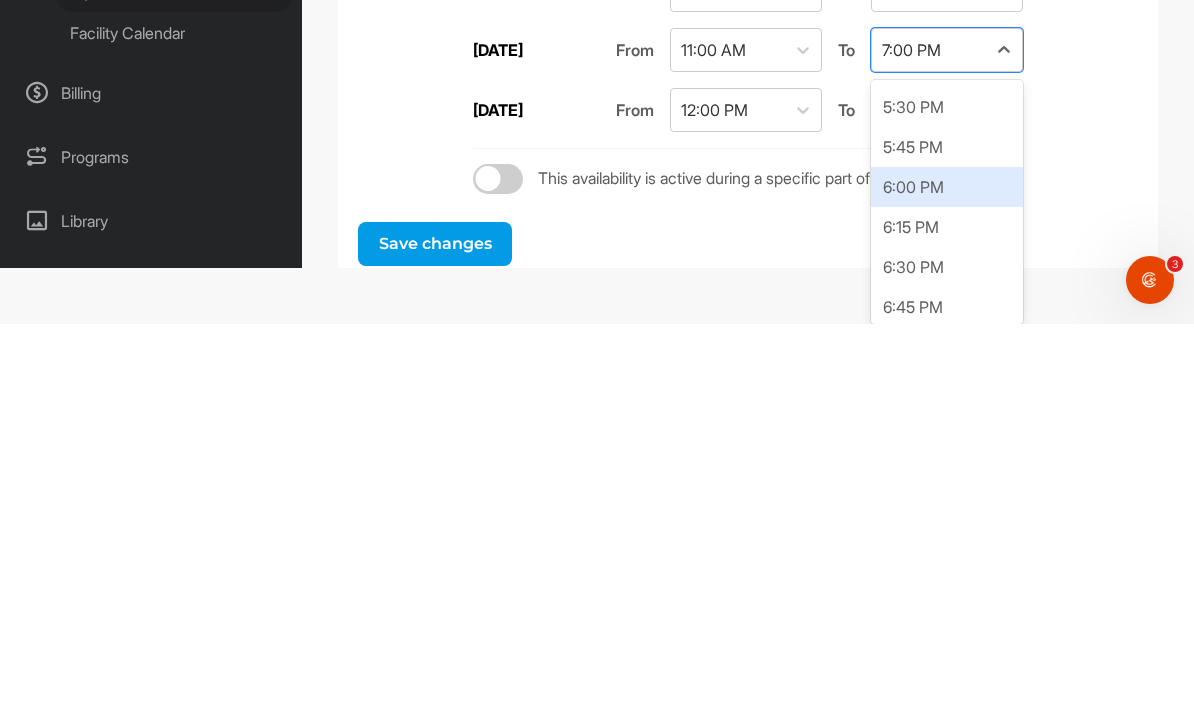 click on "6:00 PM" at bounding box center [947, 590] 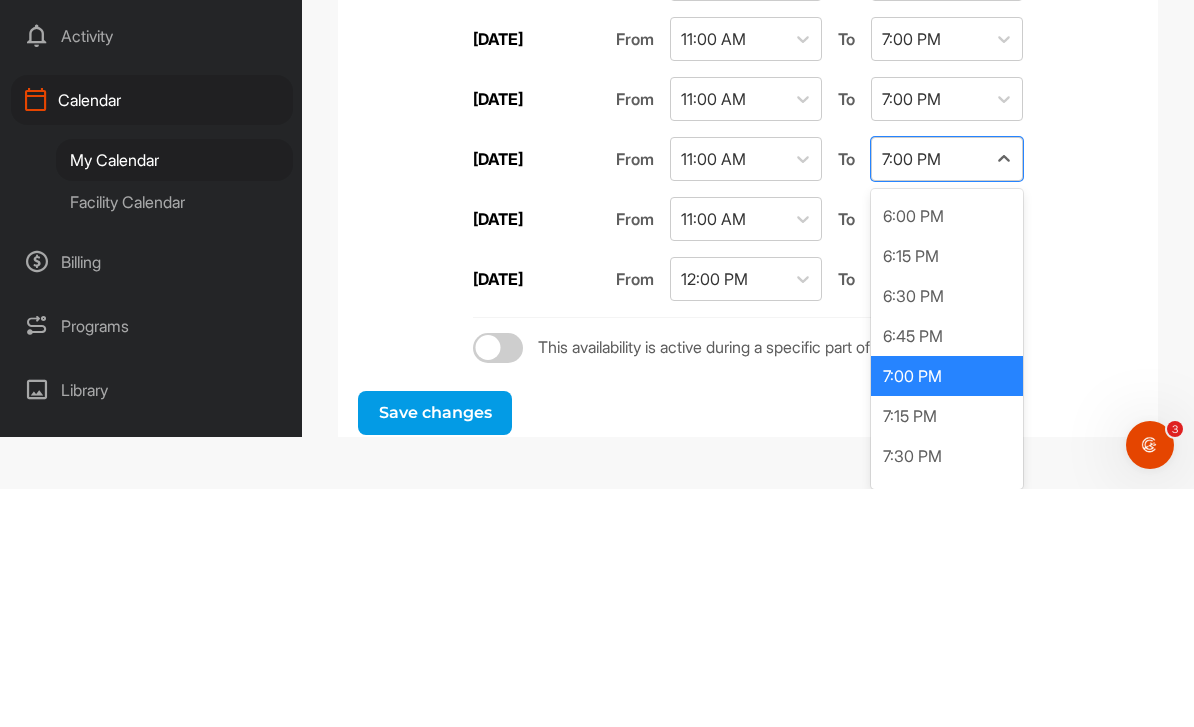 scroll, scrollTop: 2874, scrollLeft: 0, axis: vertical 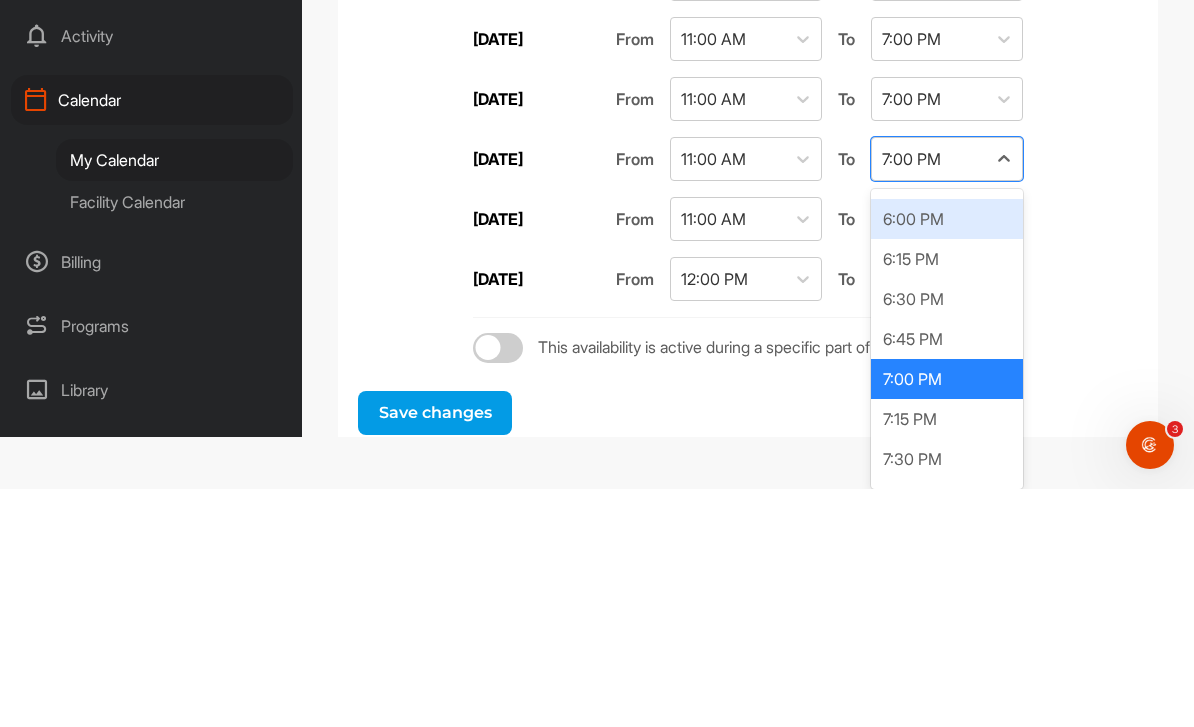click on "6:00 PM" at bounding box center [947, 457] 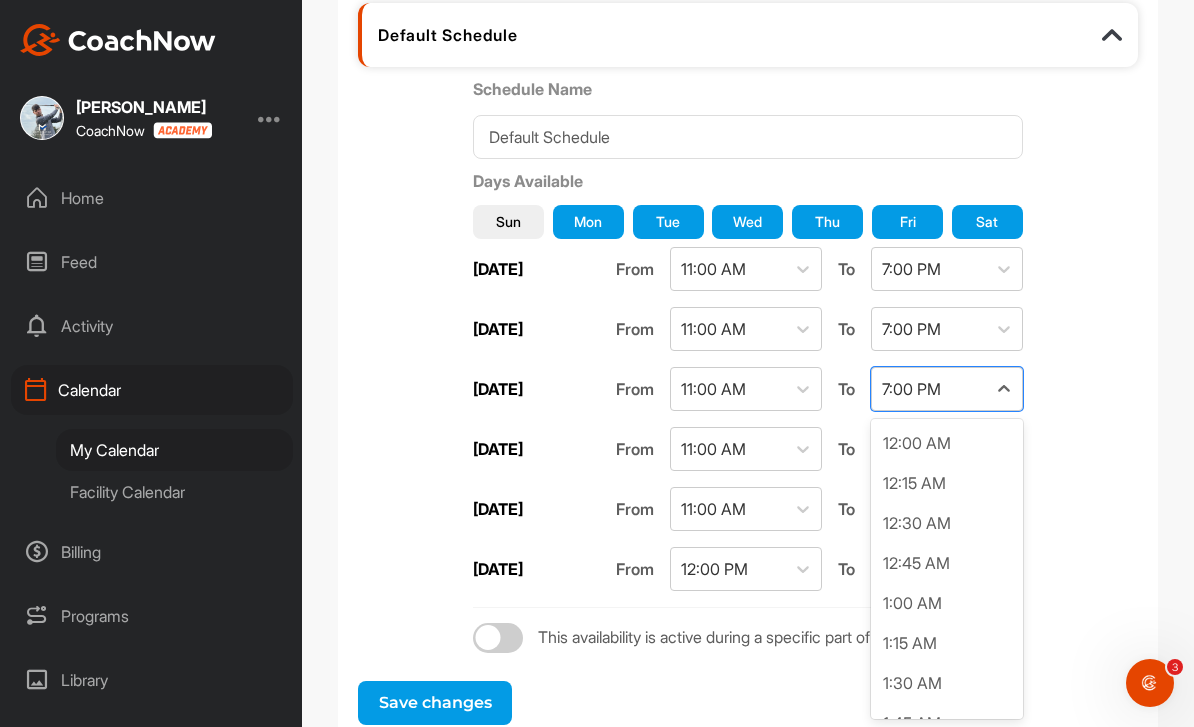 scroll, scrollTop: 2797, scrollLeft: 0, axis: vertical 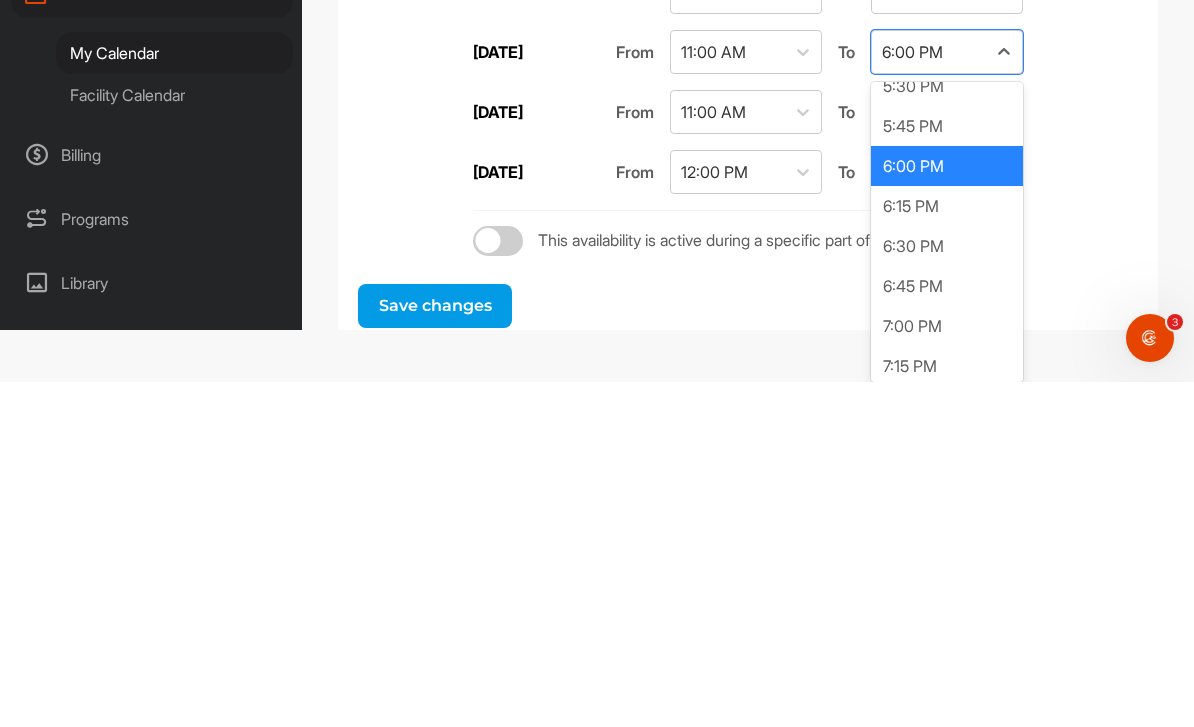 click on "6:30 PM" at bounding box center [947, 591] 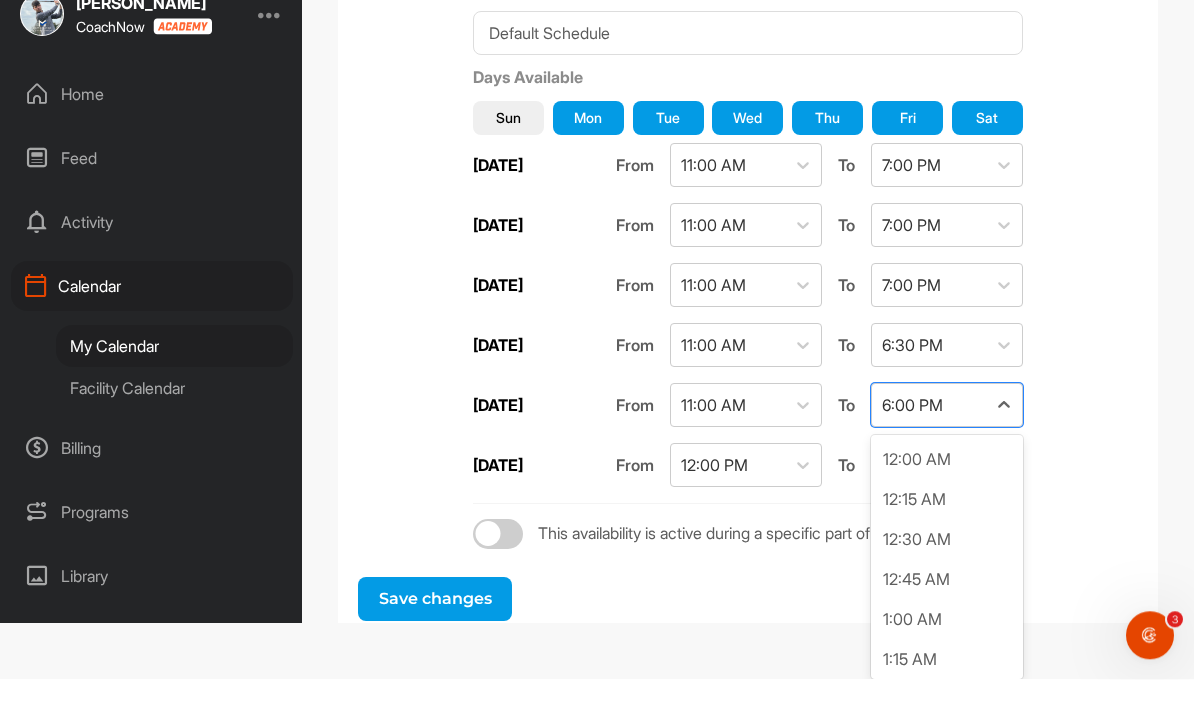 scroll, scrollTop: 2637, scrollLeft: 0, axis: vertical 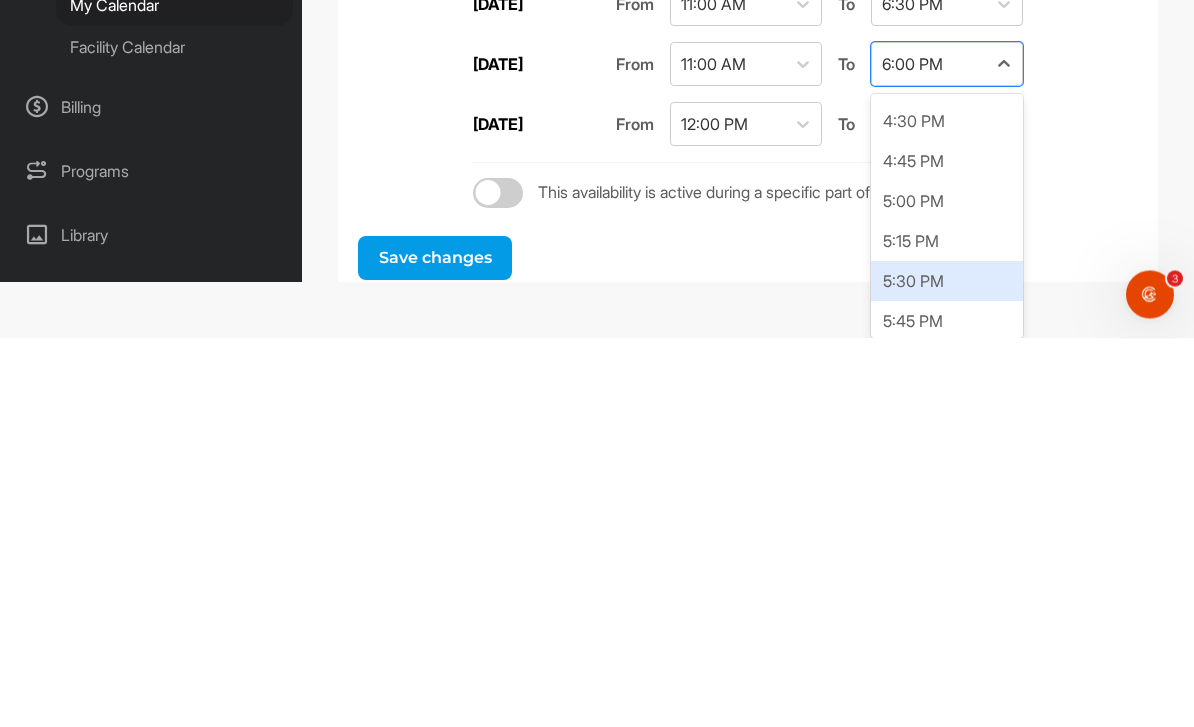 click on "5:30 PM" at bounding box center (947, 670) 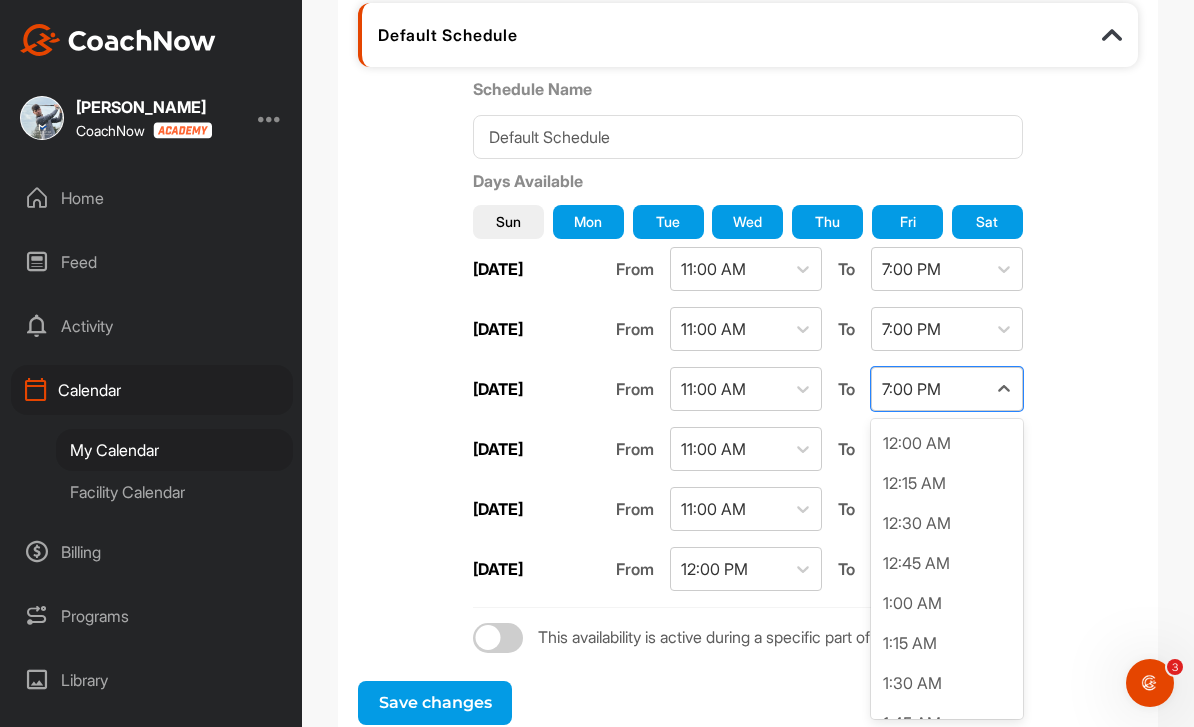 scroll, scrollTop: 2797, scrollLeft: 0, axis: vertical 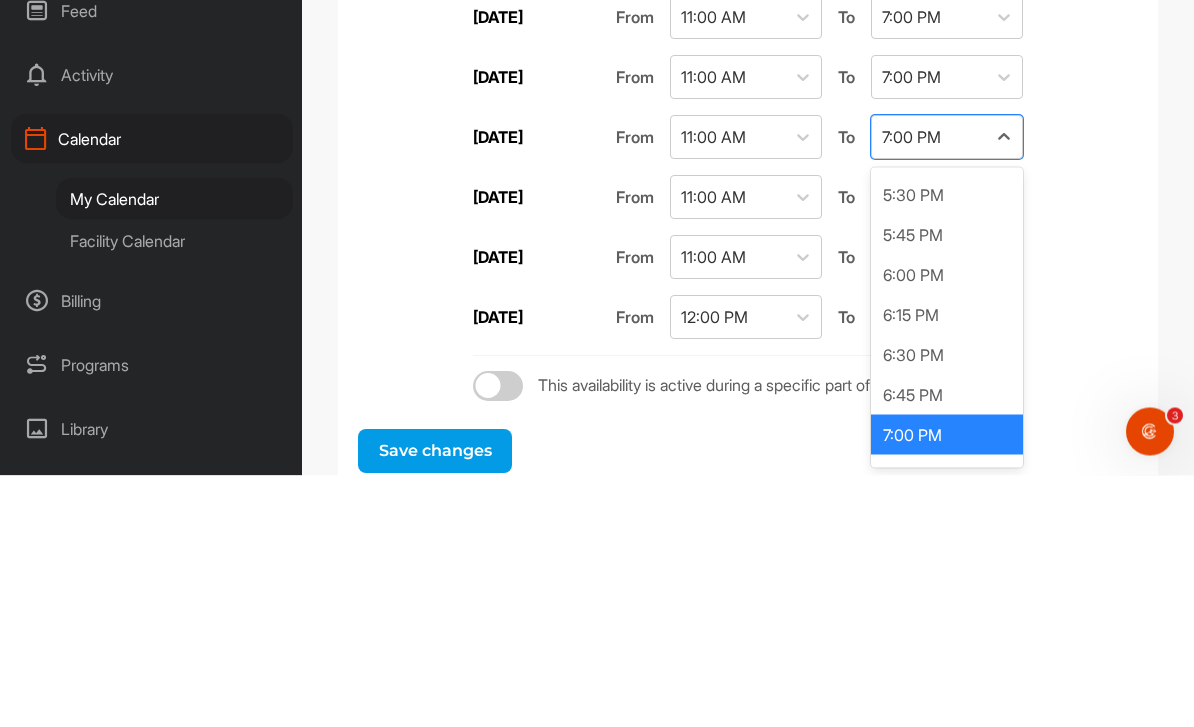 click on "6:00 PM" at bounding box center (947, 526) 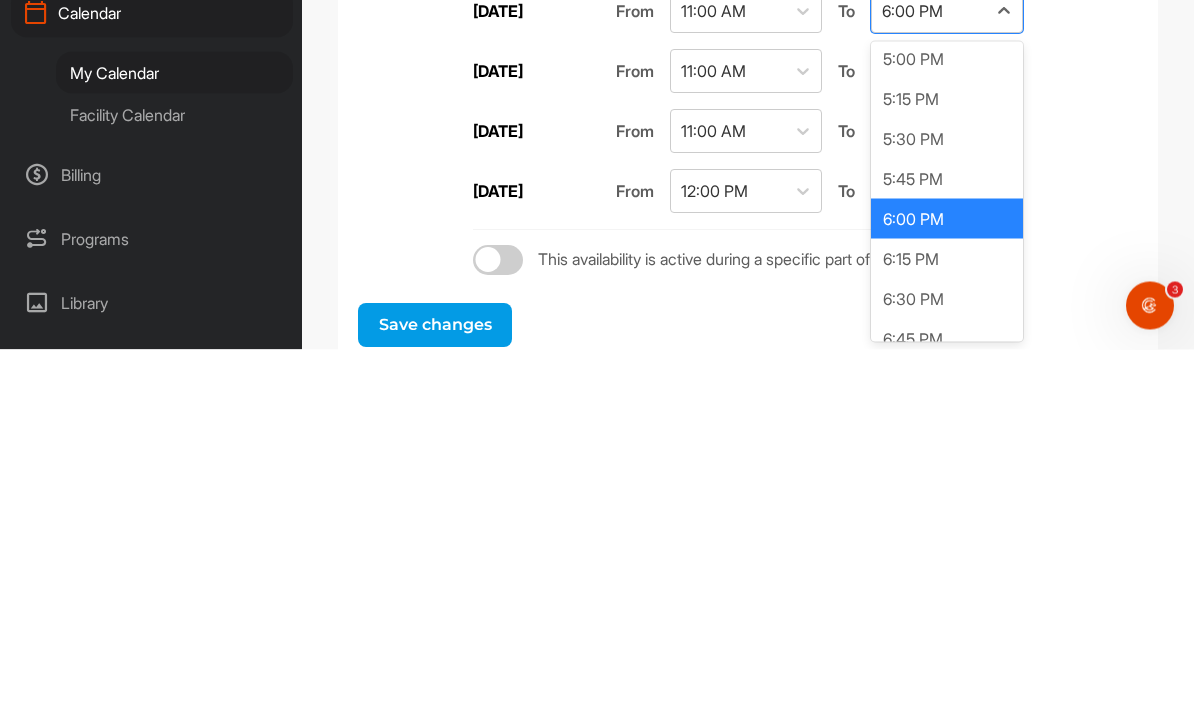 scroll, scrollTop: 2735, scrollLeft: 0, axis: vertical 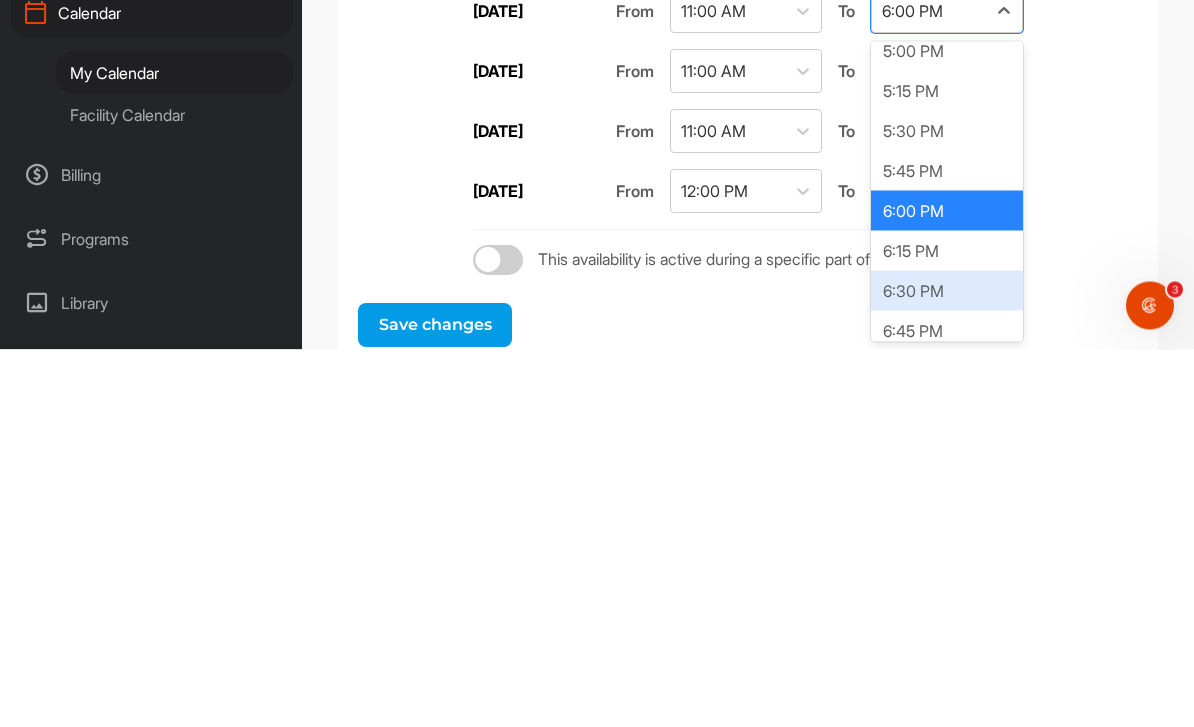 click on "6:30 PM" at bounding box center (947, 668) 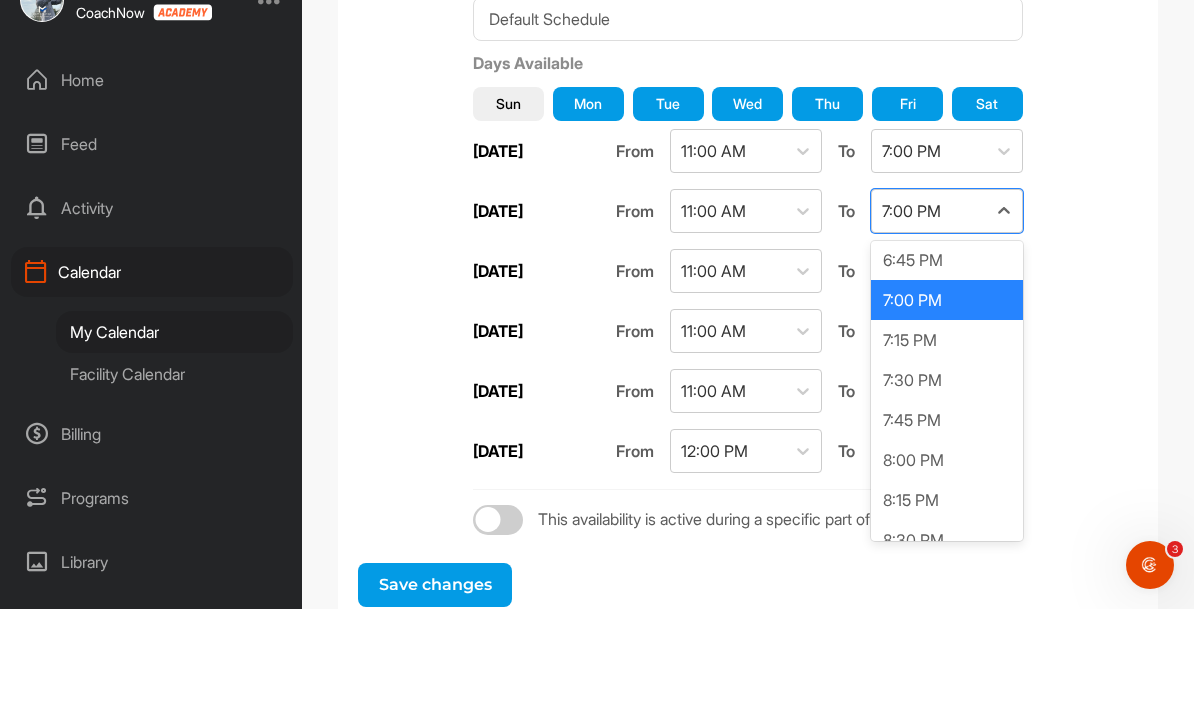 scroll, scrollTop: 2927, scrollLeft: 0, axis: vertical 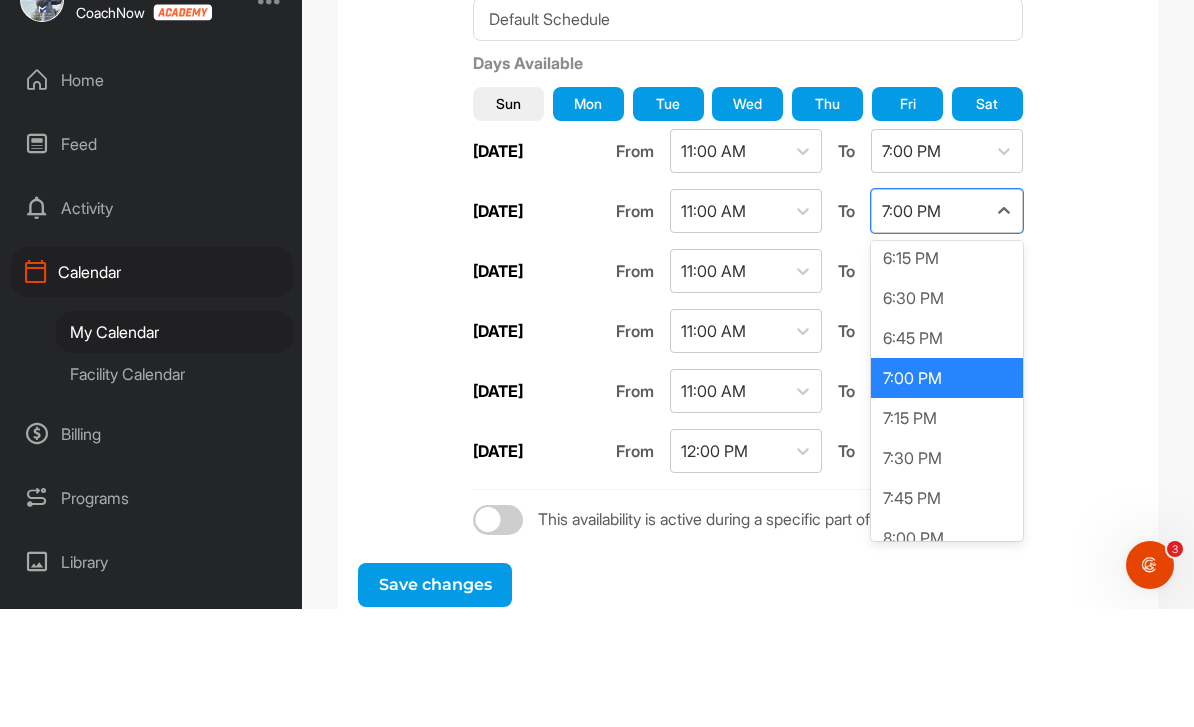 click on "6:30 PM" at bounding box center (947, 416) 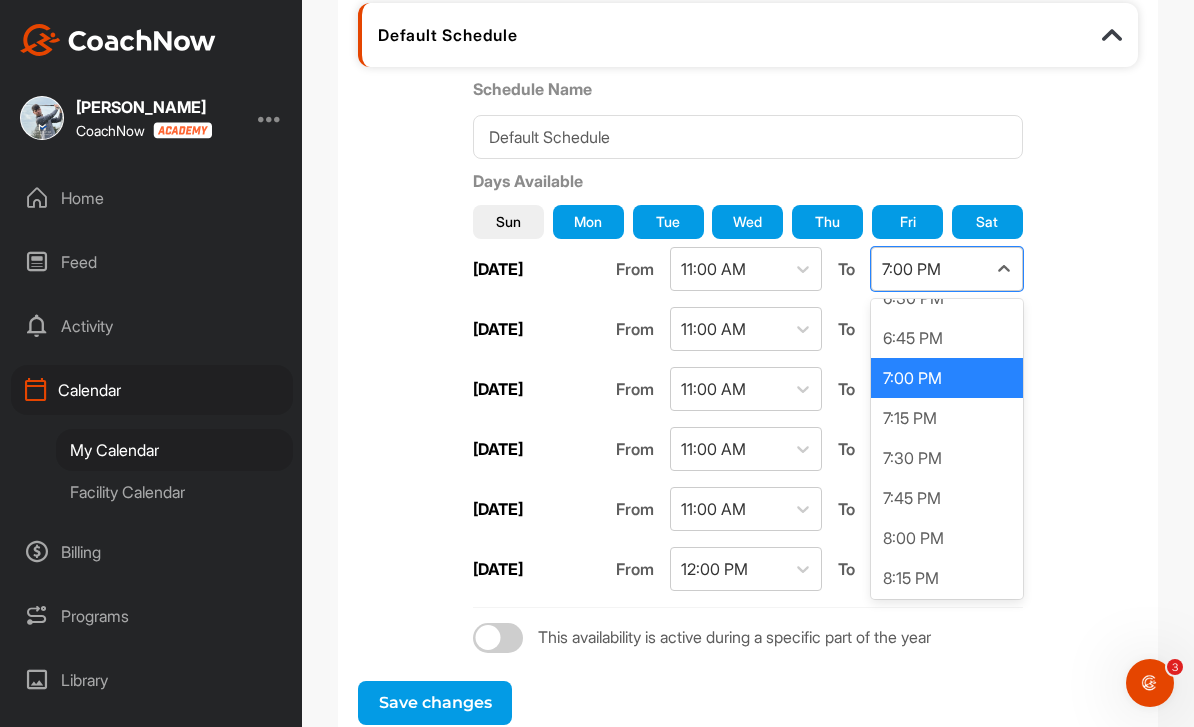 scroll, scrollTop: 2939, scrollLeft: 0, axis: vertical 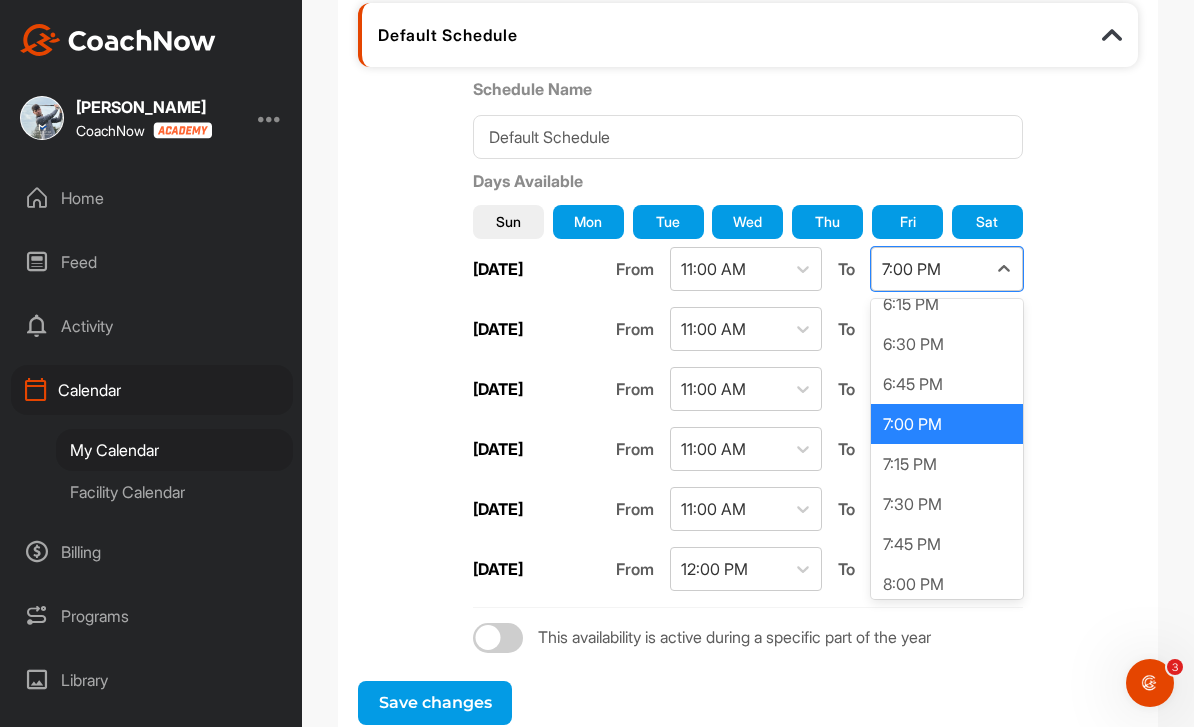 click on "6:30 PM" at bounding box center (947, 344) 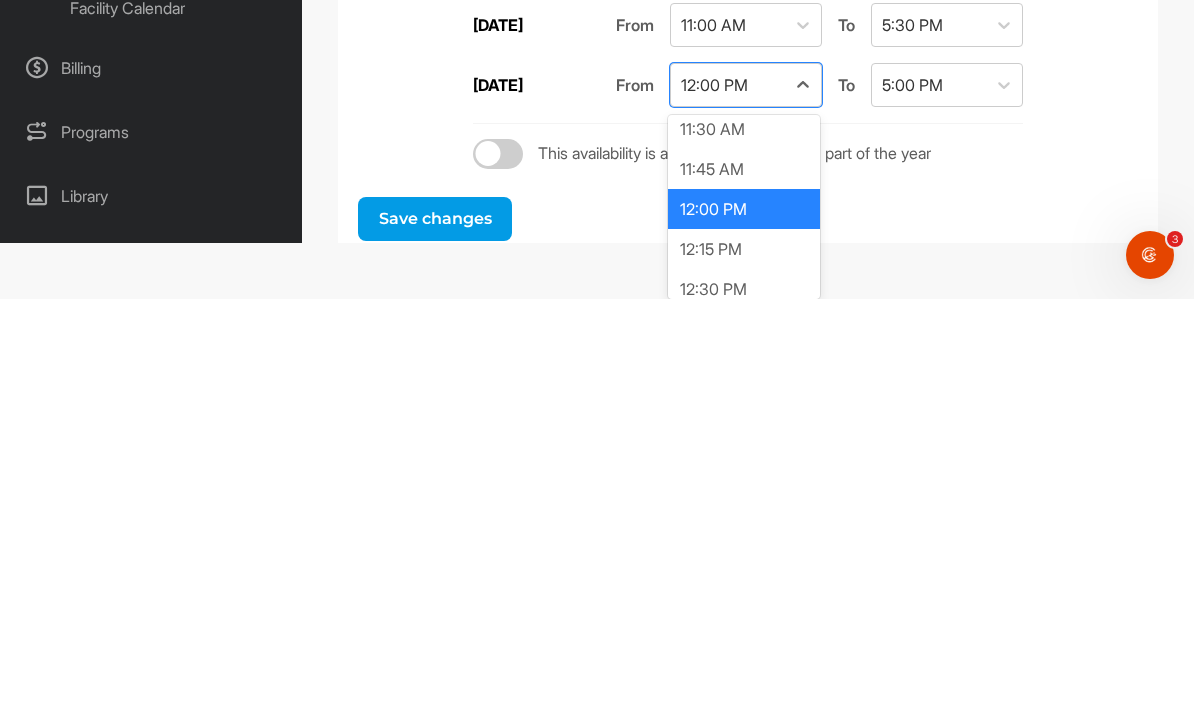 scroll, scrollTop: 1936, scrollLeft: 0, axis: vertical 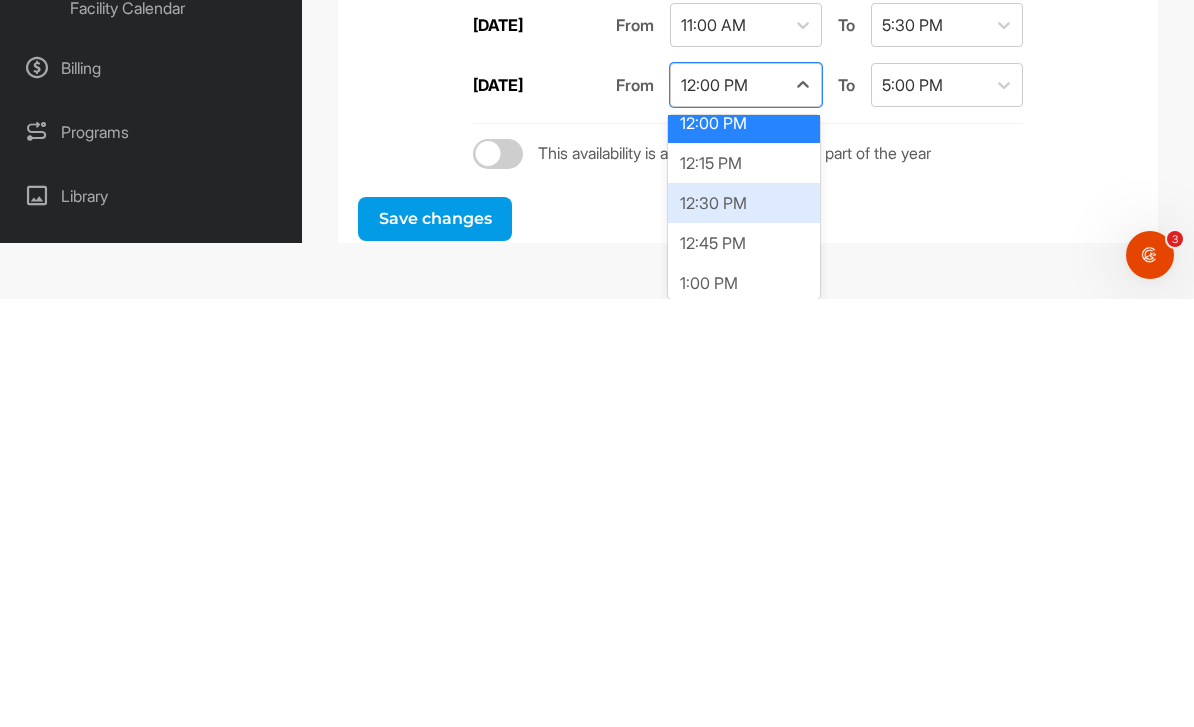 click on "12:30 PM" at bounding box center (744, 631) 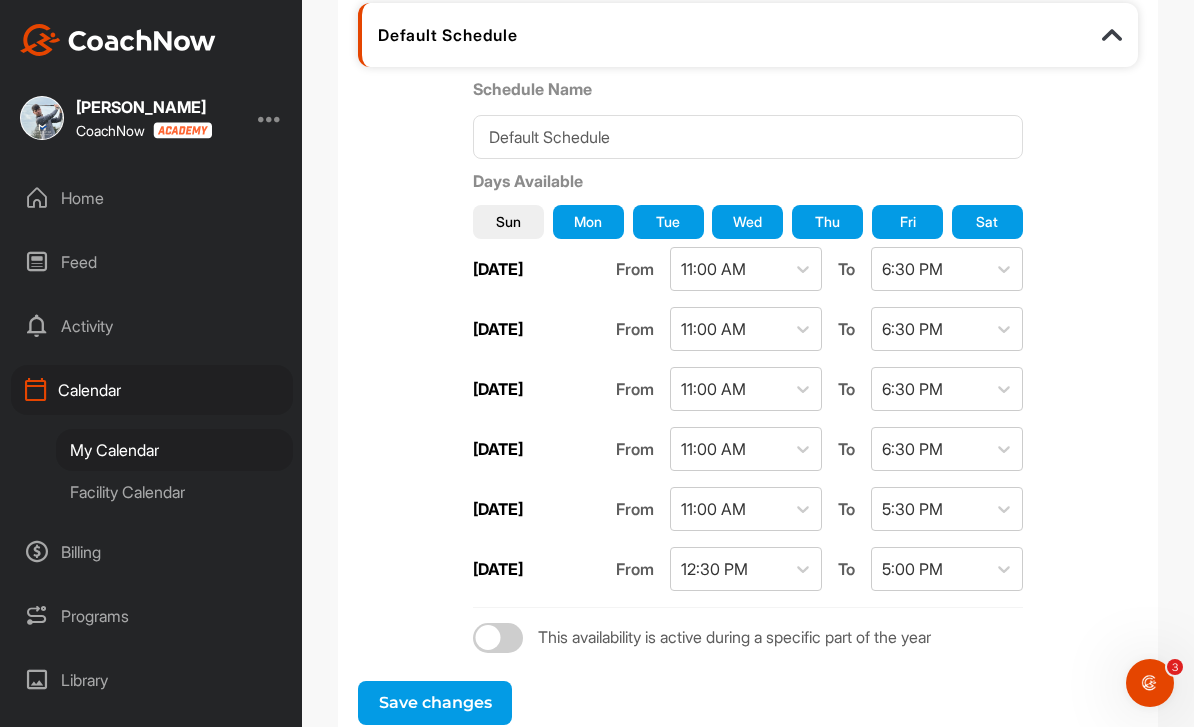 click on "Save changes" at bounding box center [435, 703] 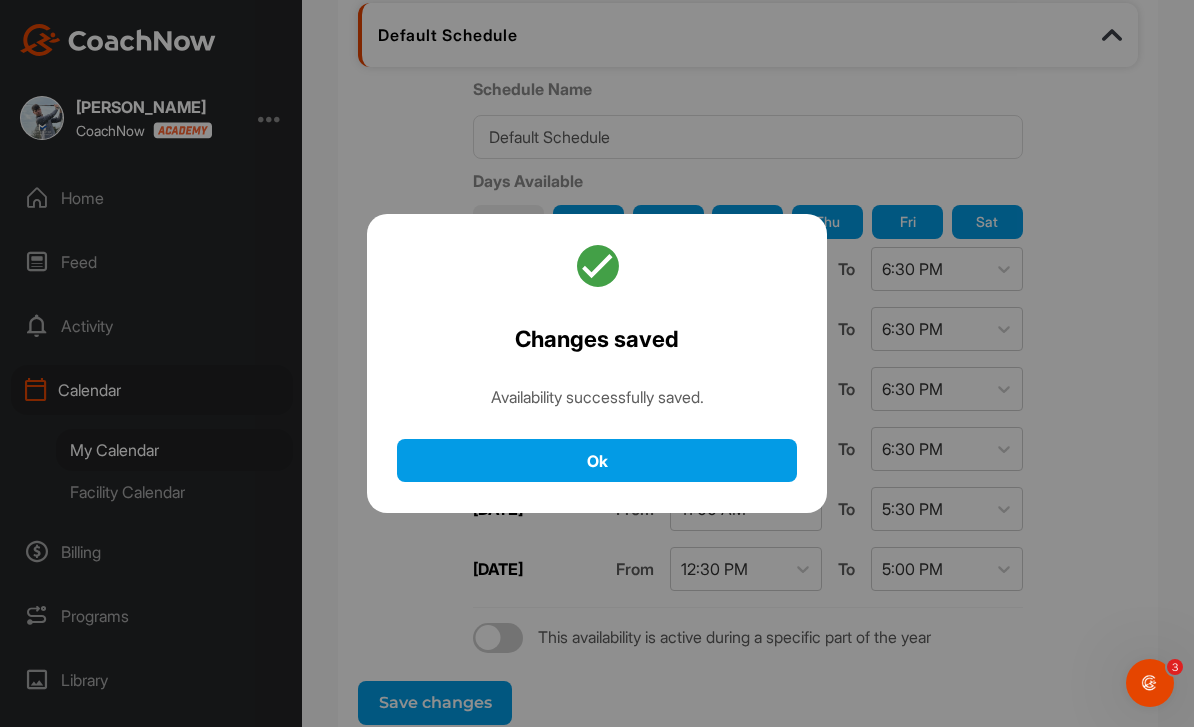 click on "Ok" at bounding box center (597, 460) 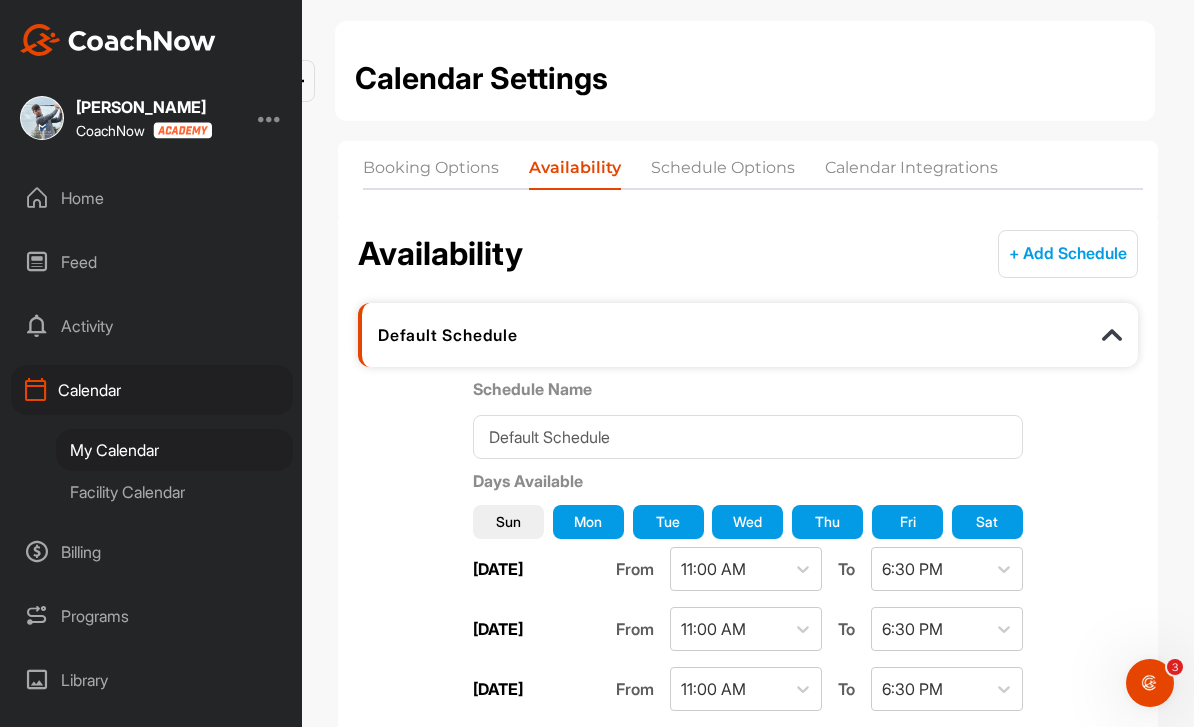 scroll, scrollTop: 23, scrollLeft: 0, axis: vertical 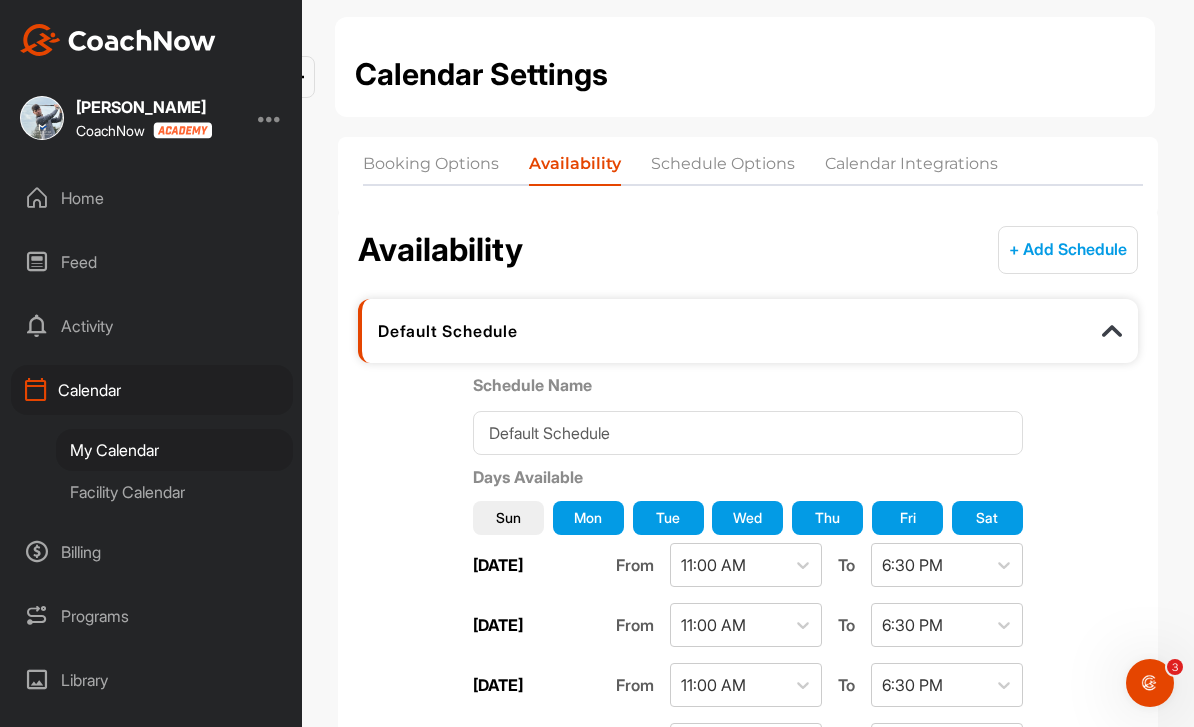 click on "Schedule Options" at bounding box center (723, 168) 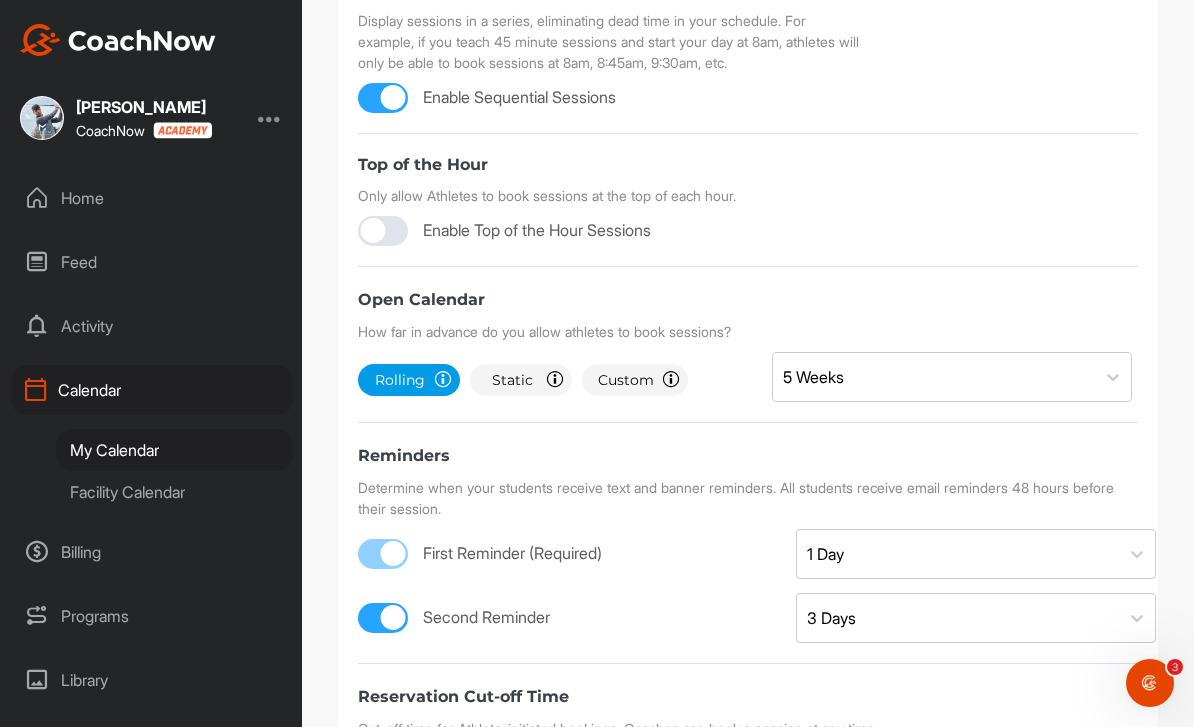 scroll, scrollTop: 619, scrollLeft: 0, axis: vertical 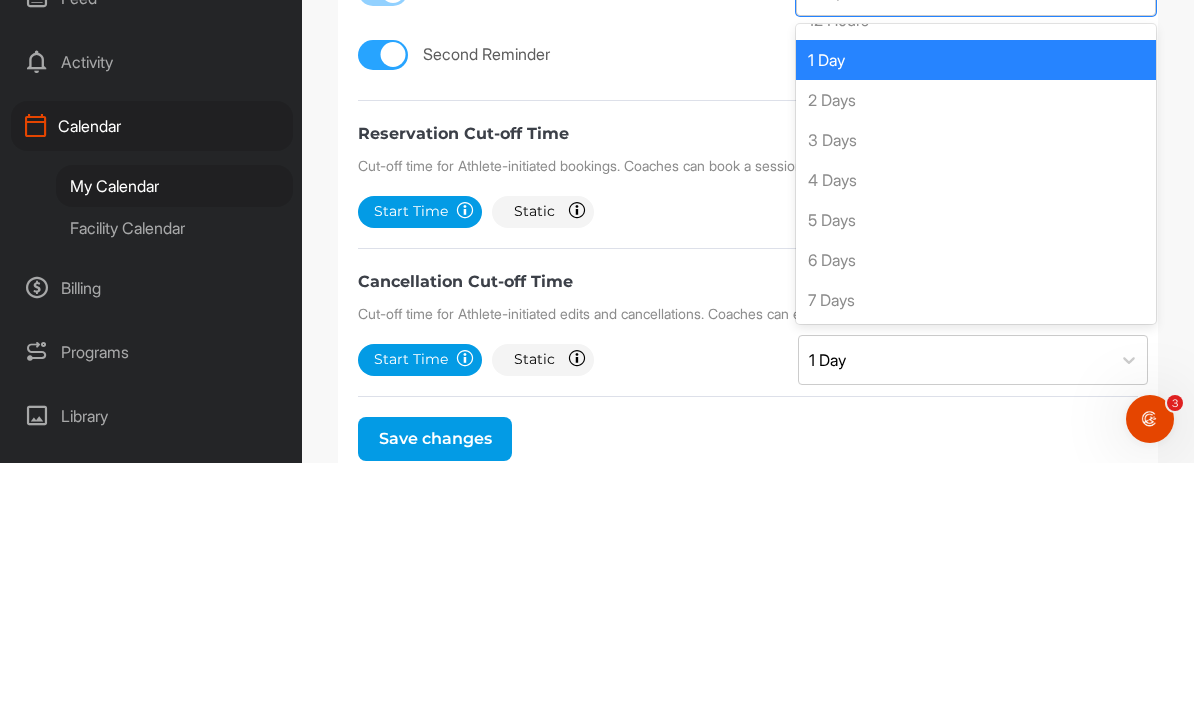 click on "4 Days" at bounding box center (976, 444) 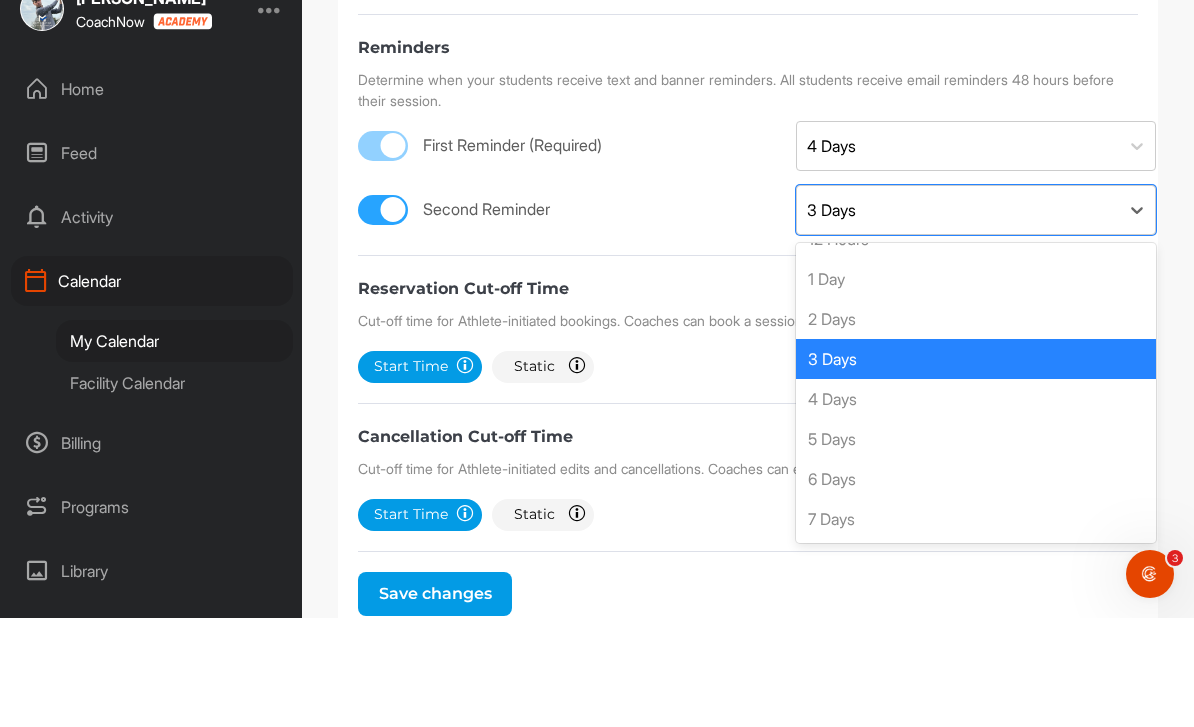 scroll, scrollTop: 148, scrollLeft: 0, axis: vertical 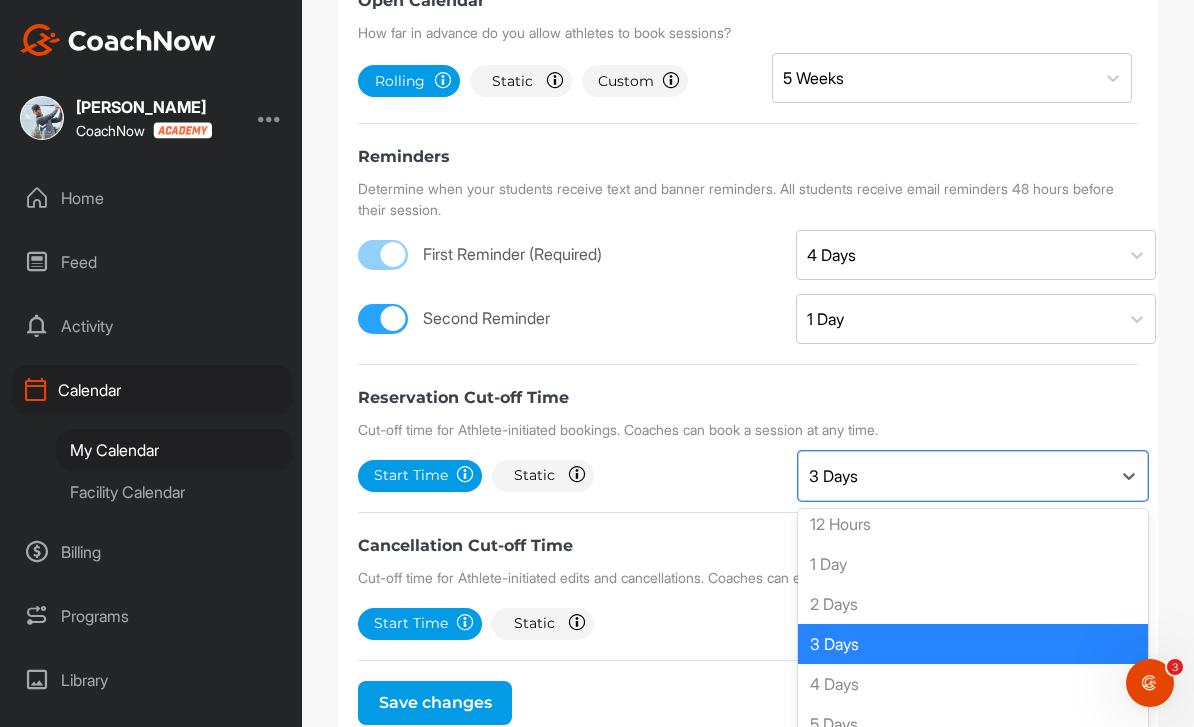 click on "3 Days" at bounding box center [973, 644] 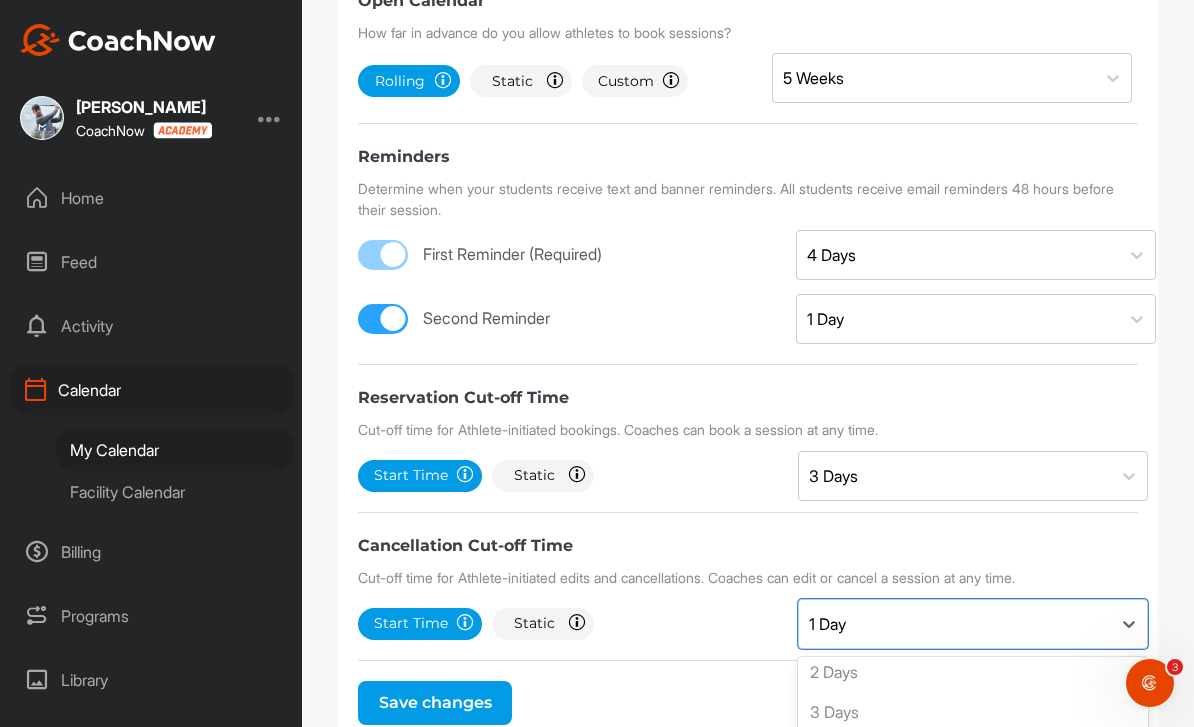 scroll, scrollTop: 248, scrollLeft: 0, axis: vertical 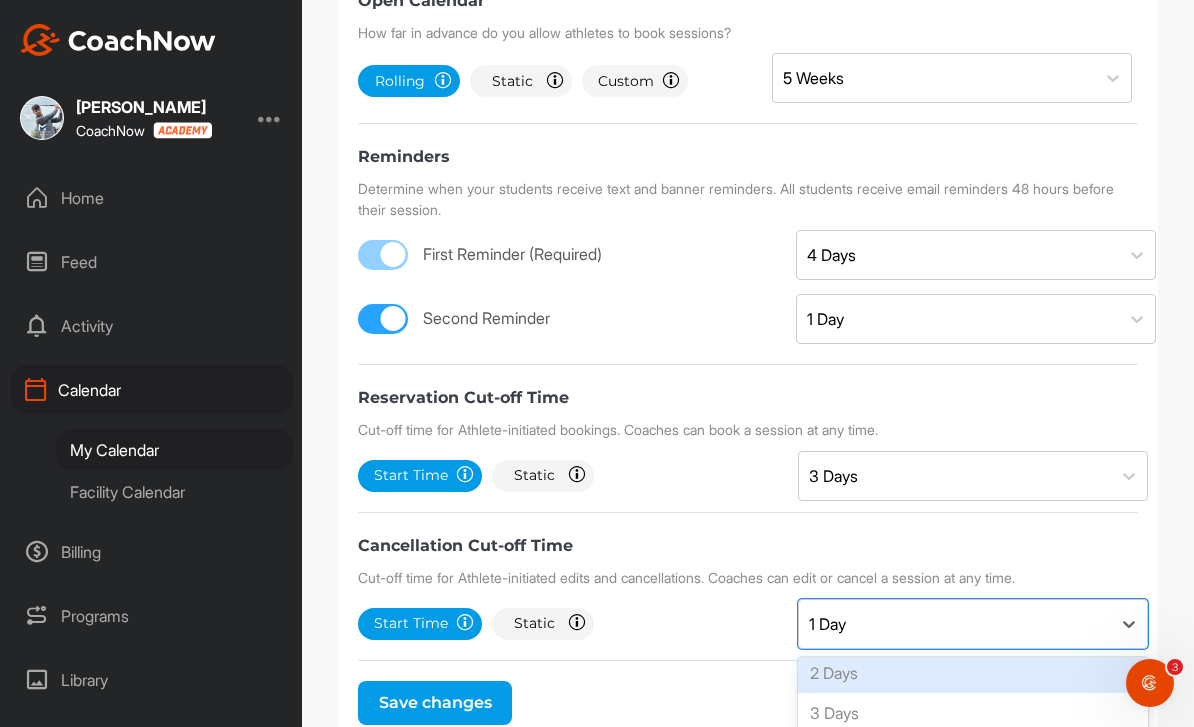 click on "2 Days" at bounding box center (973, 673) 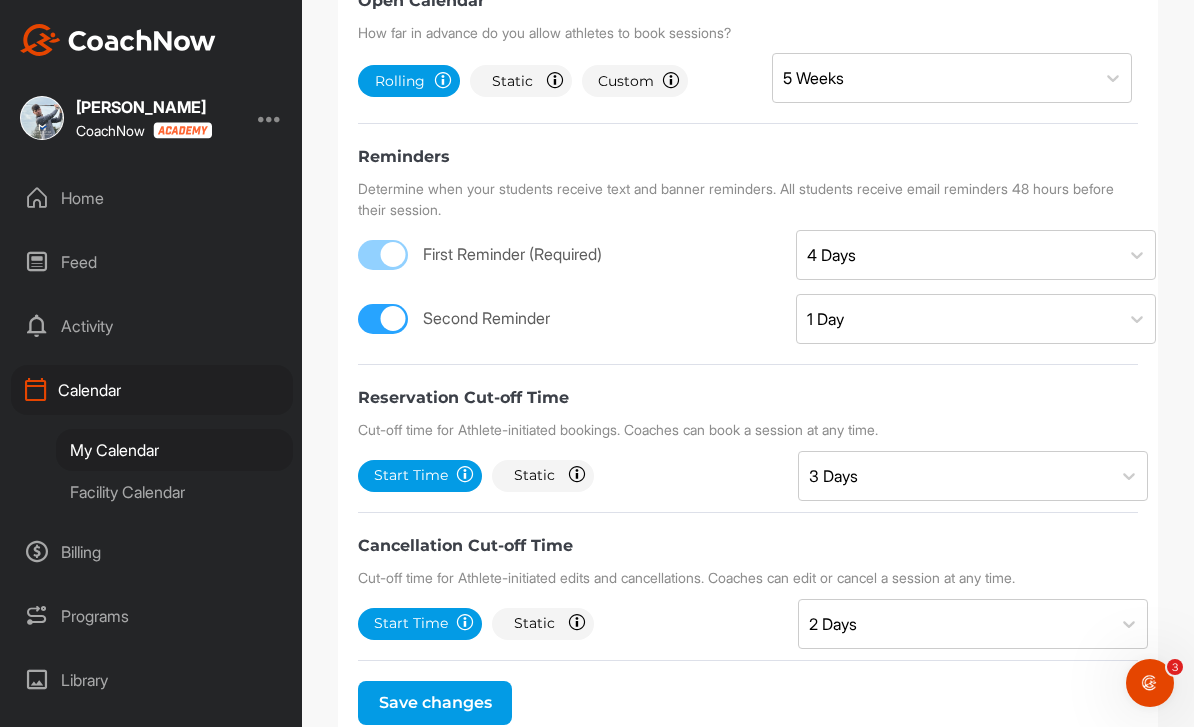 click on "Save changes" at bounding box center [435, 703] 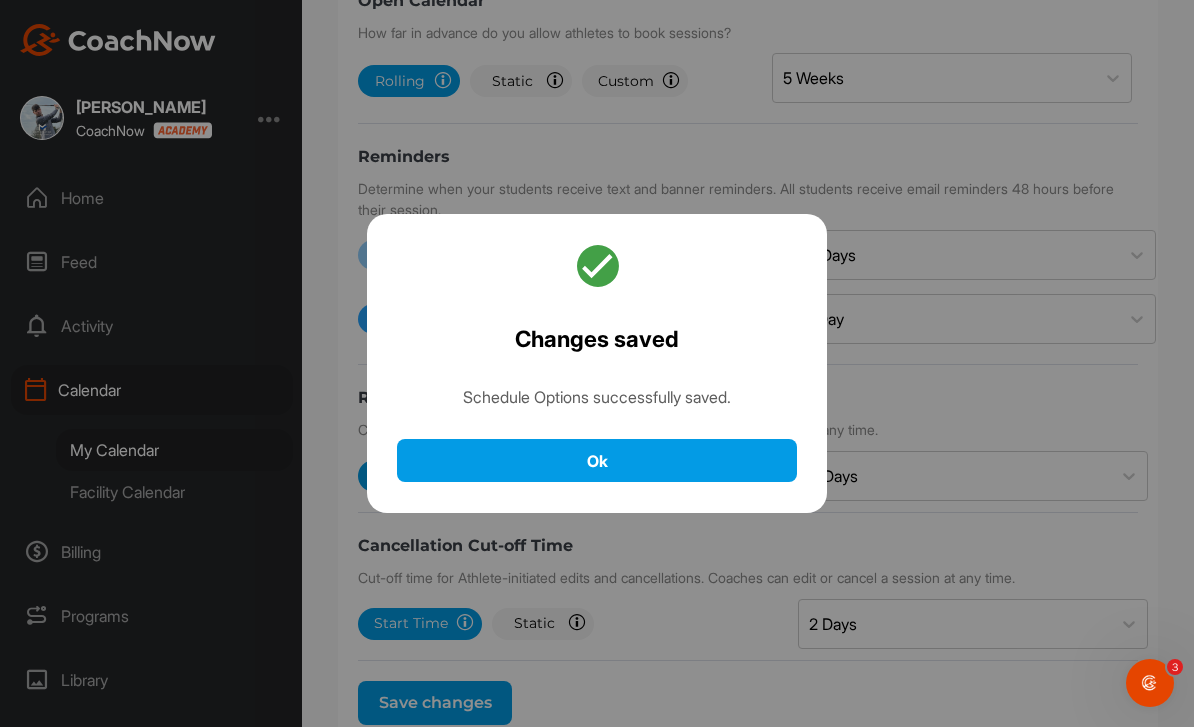 click on "Ok" at bounding box center (597, 460) 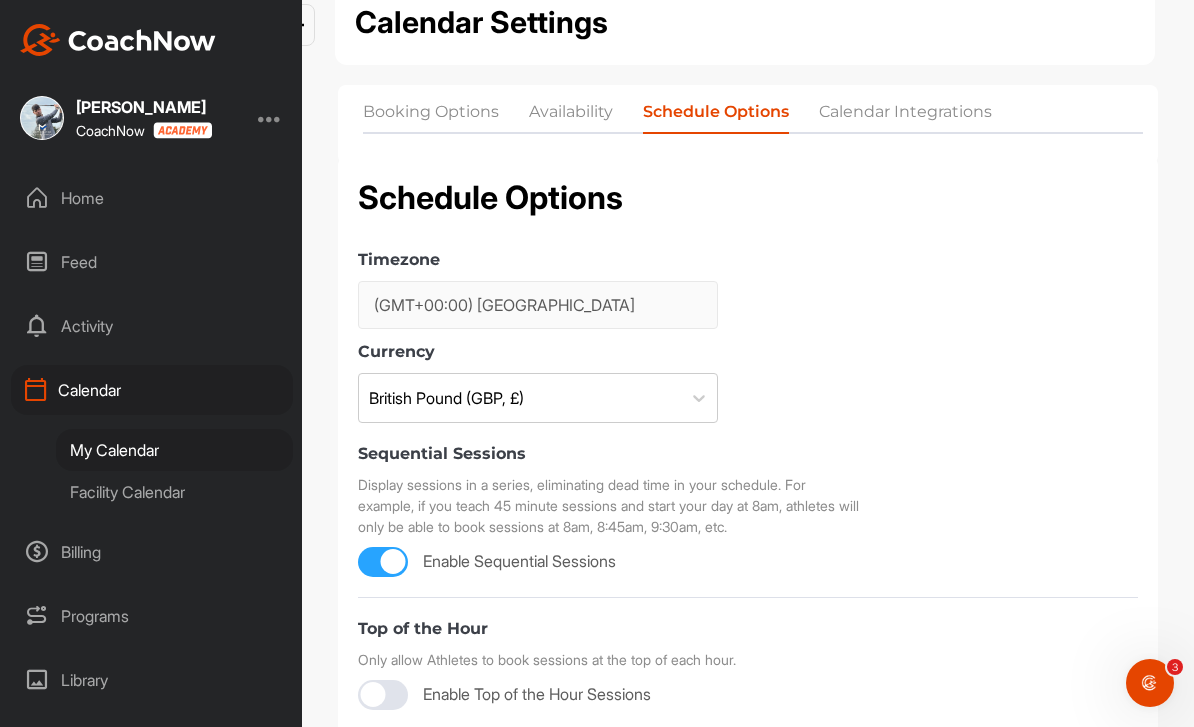 scroll, scrollTop: 74, scrollLeft: 0, axis: vertical 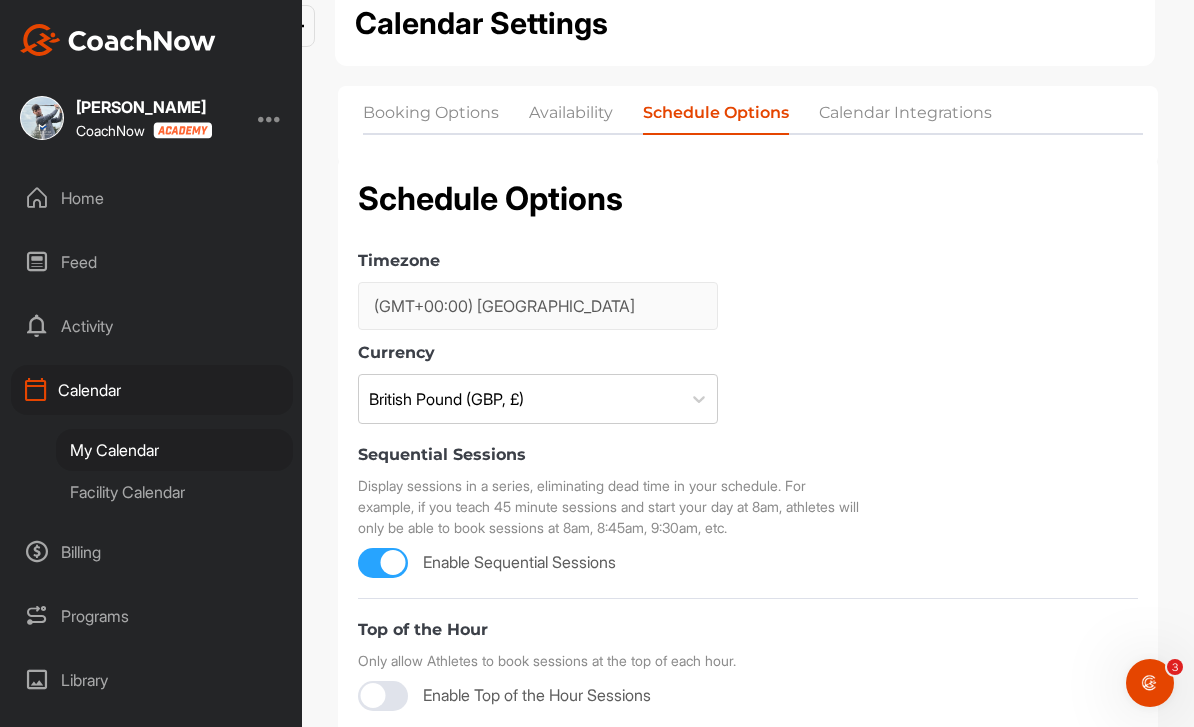 click on "Booking Options" at bounding box center [431, 117] 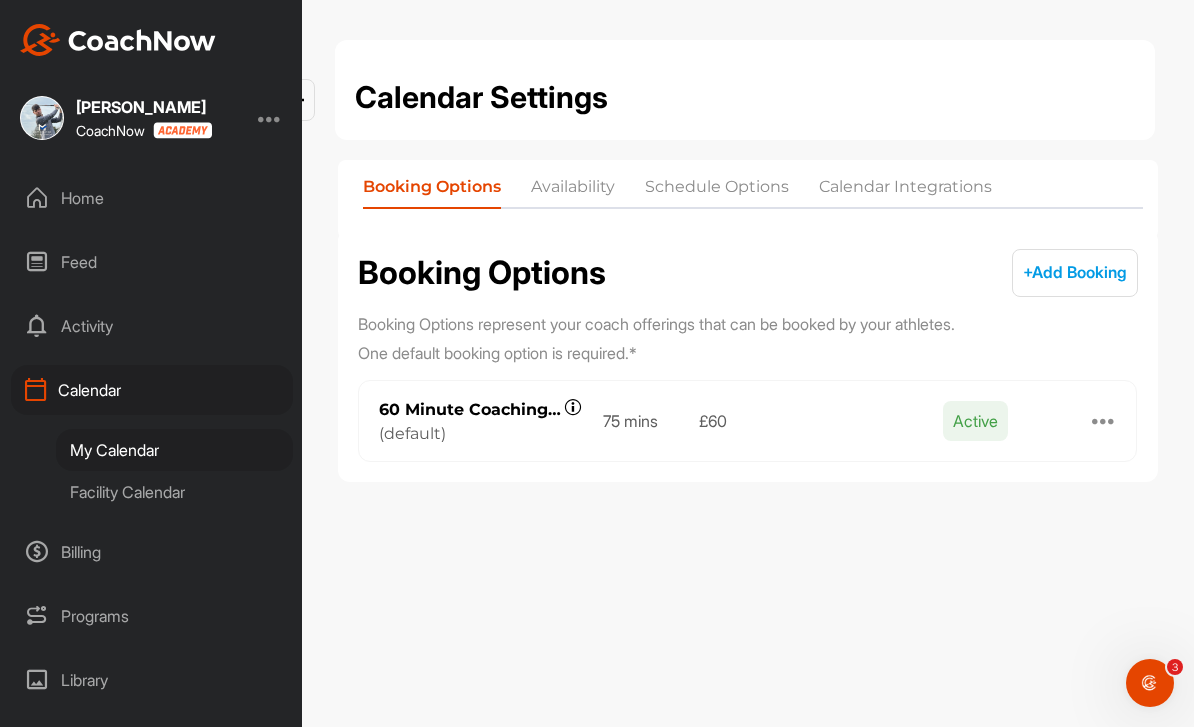 click at bounding box center (1104, 421) 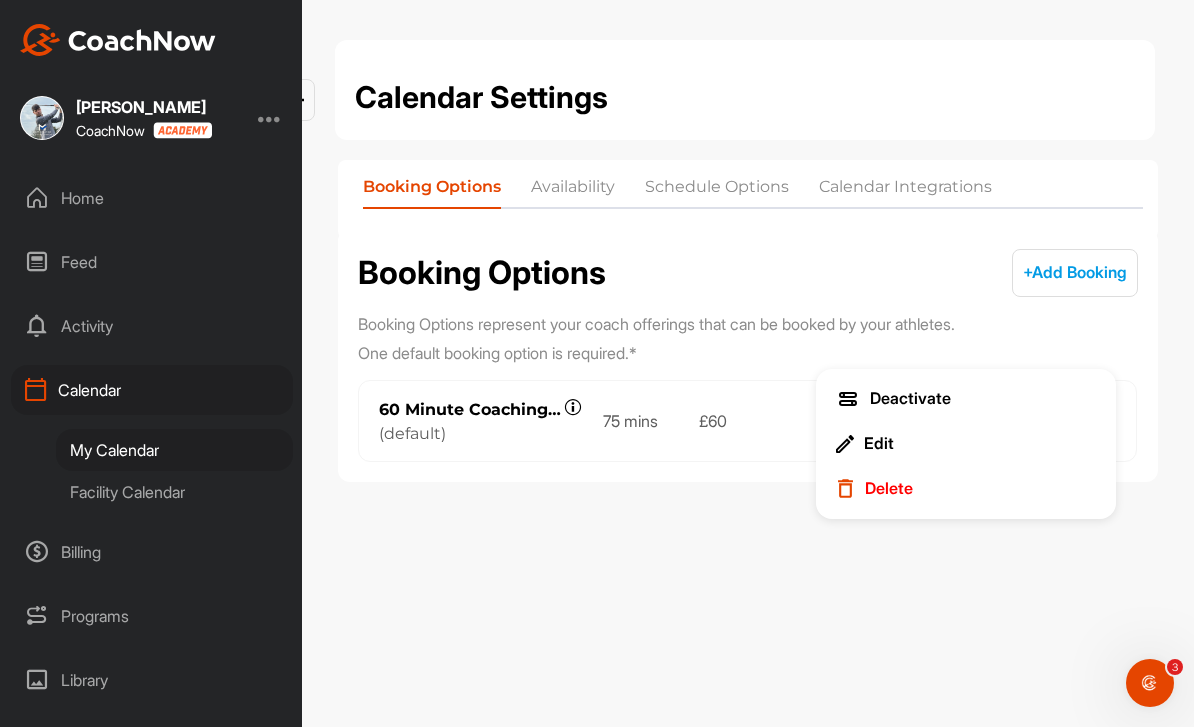 click on "Edit" at bounding box center [966, 444] 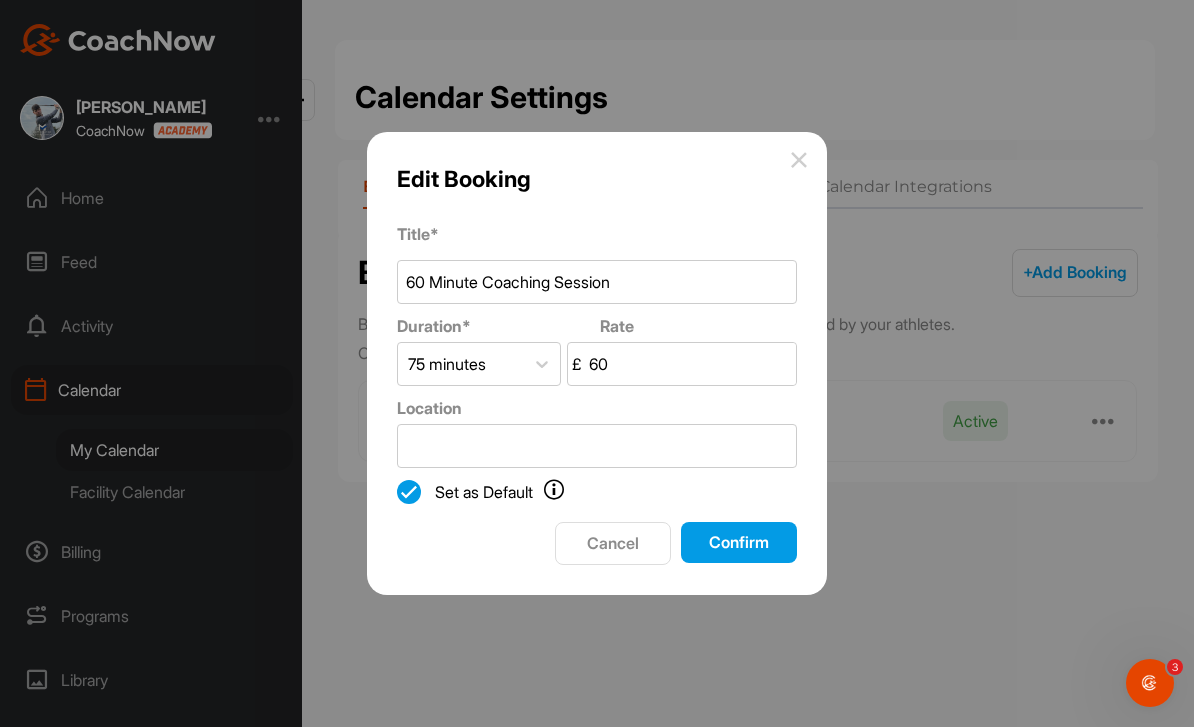 click on "60" at bounding box center [690, 364] 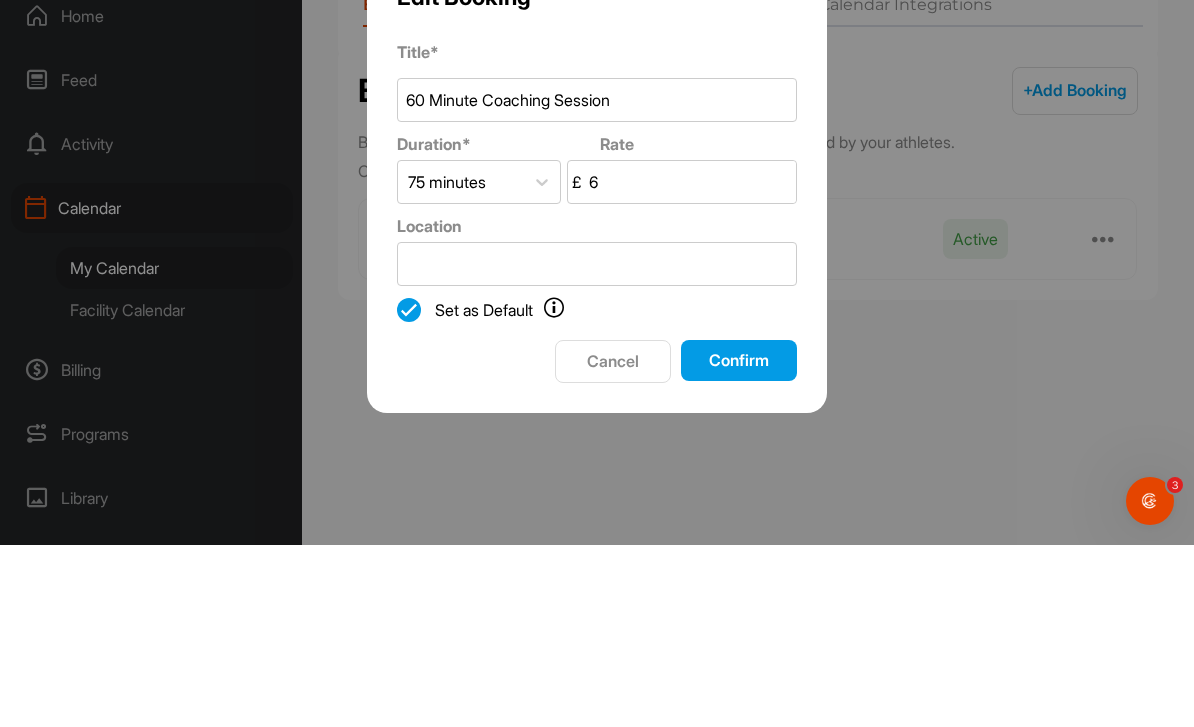 type on "65" 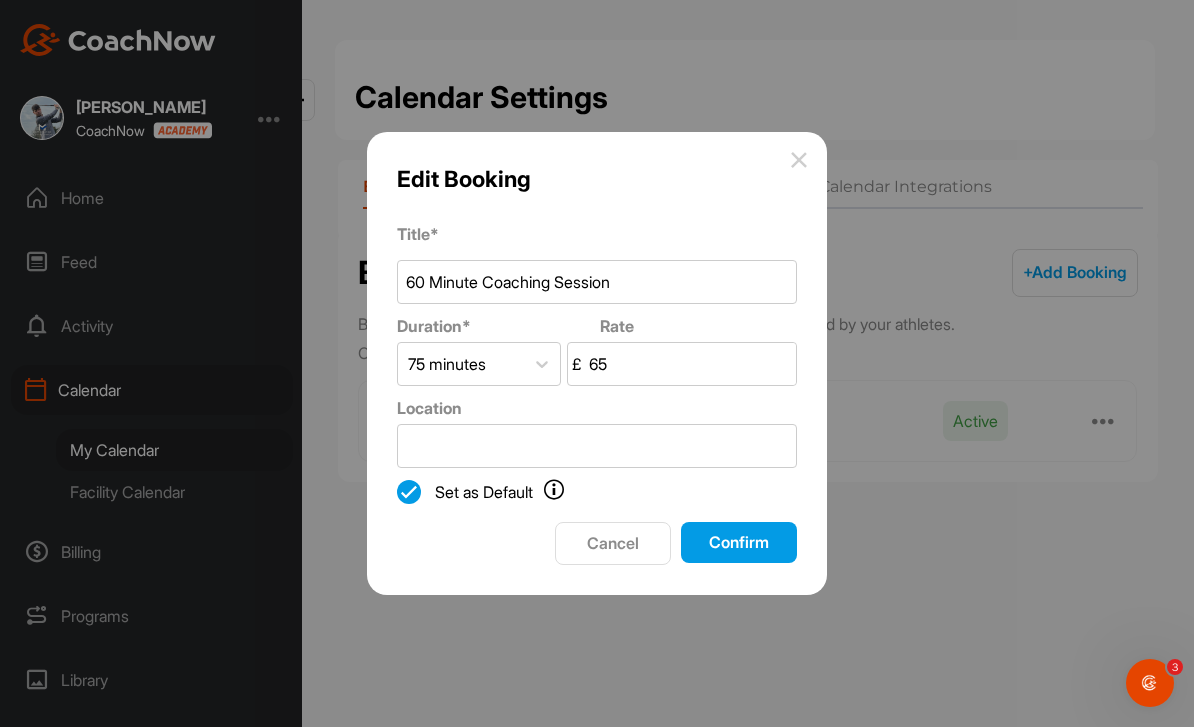 click on "Confirm" at bounding box center [739, 542] 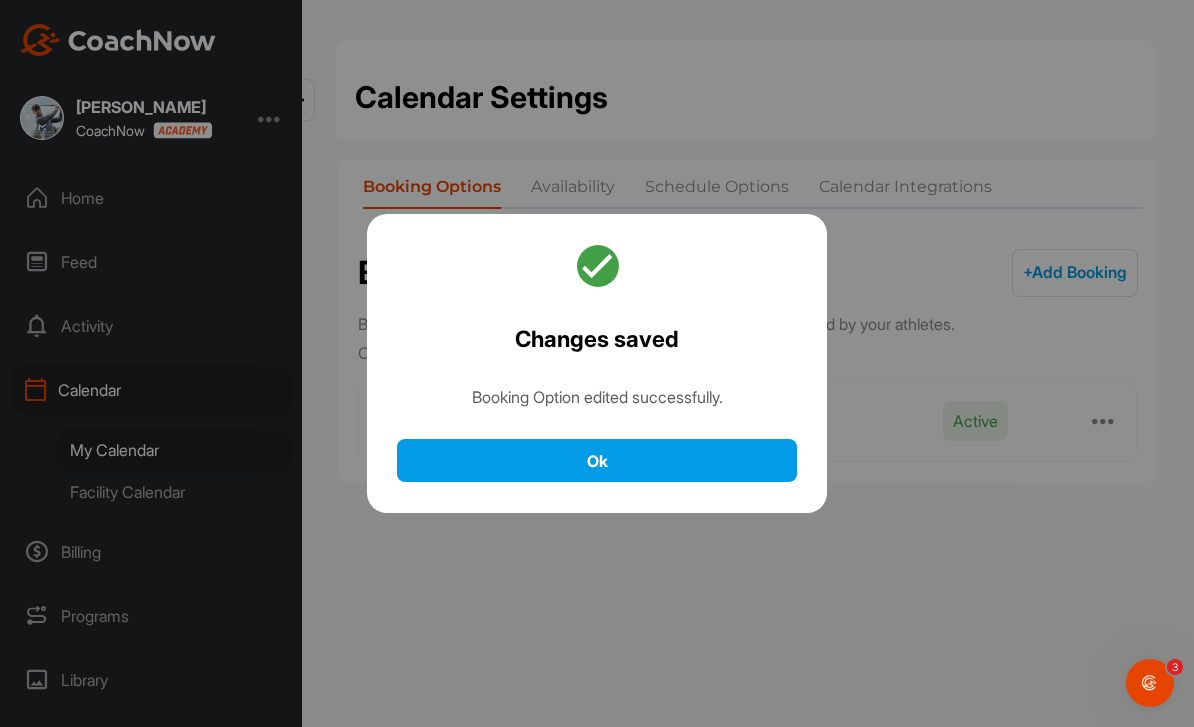 click on "Ok" at bounding box center [597, 460] 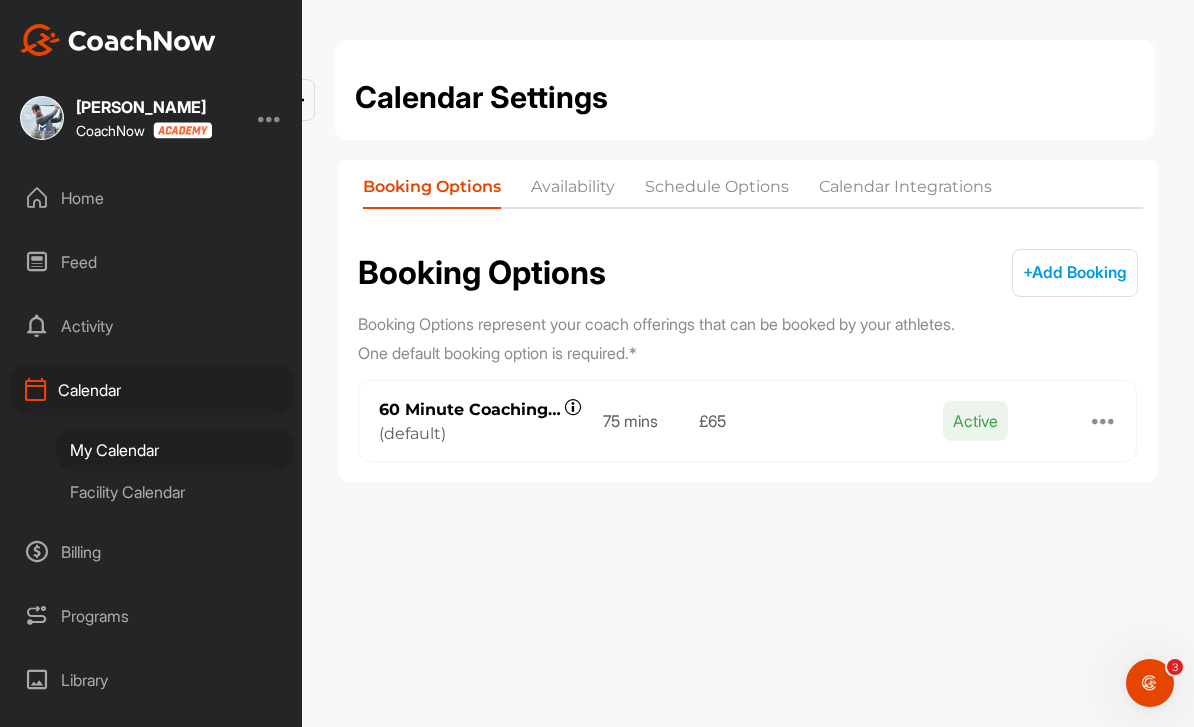 click on "Billing" at bounding box center [152, 552] 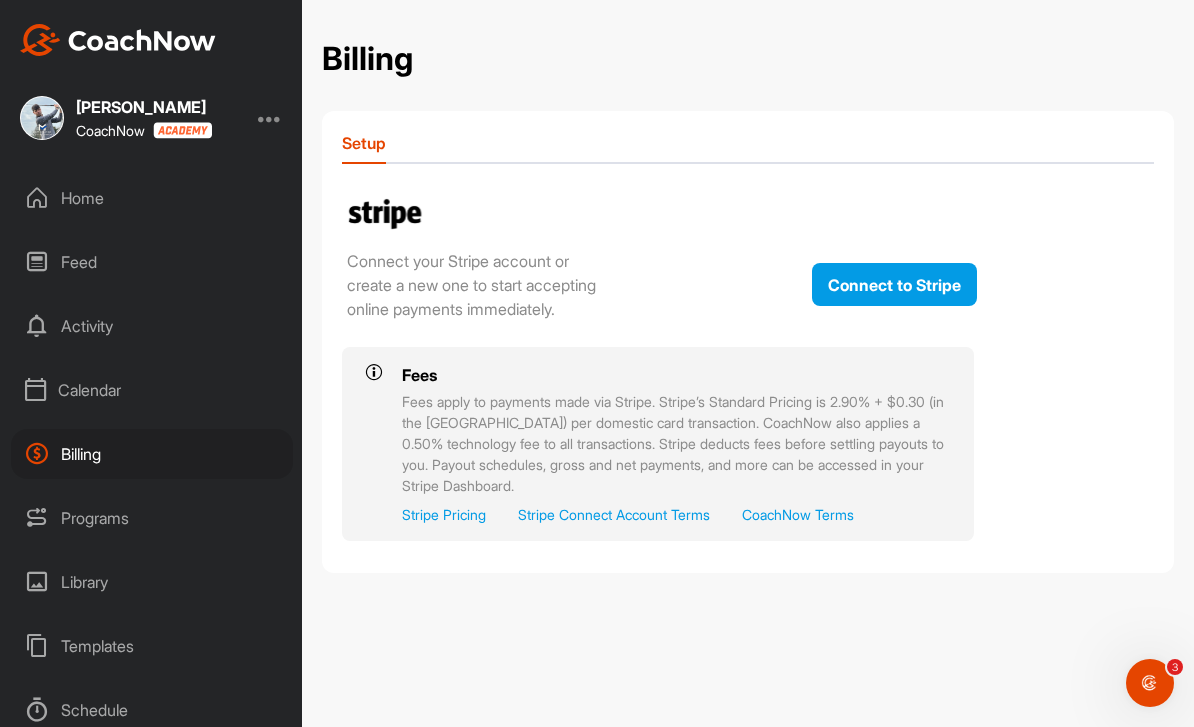 click on "Stripe Pricing" at bounding box center (444, 514) 